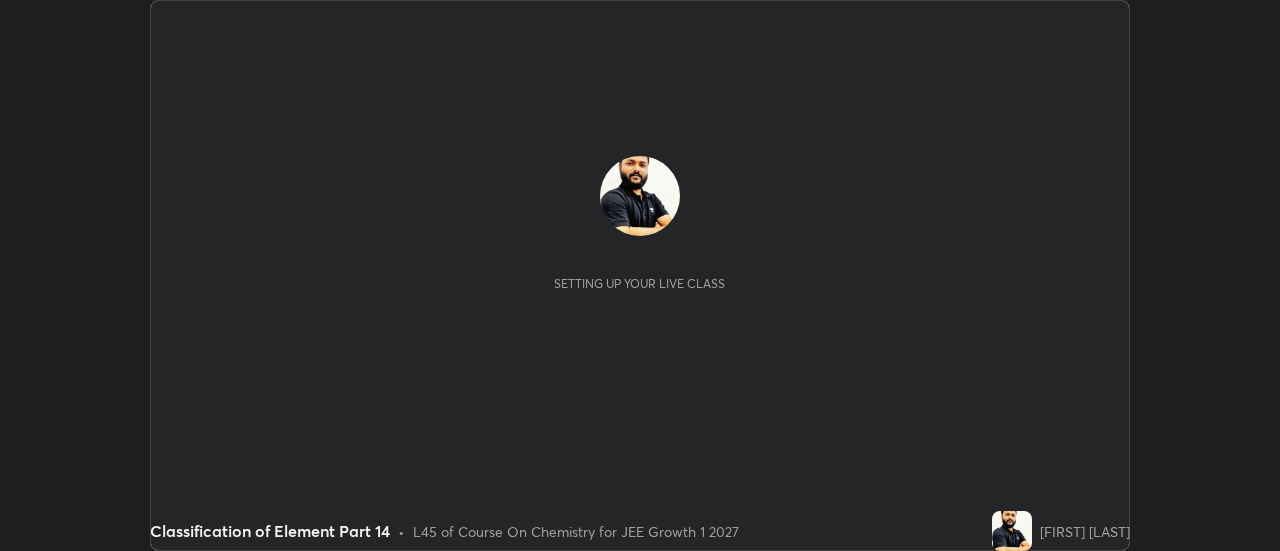 scroll, scrollTop: 0, scrollLeft: 0, axis: both 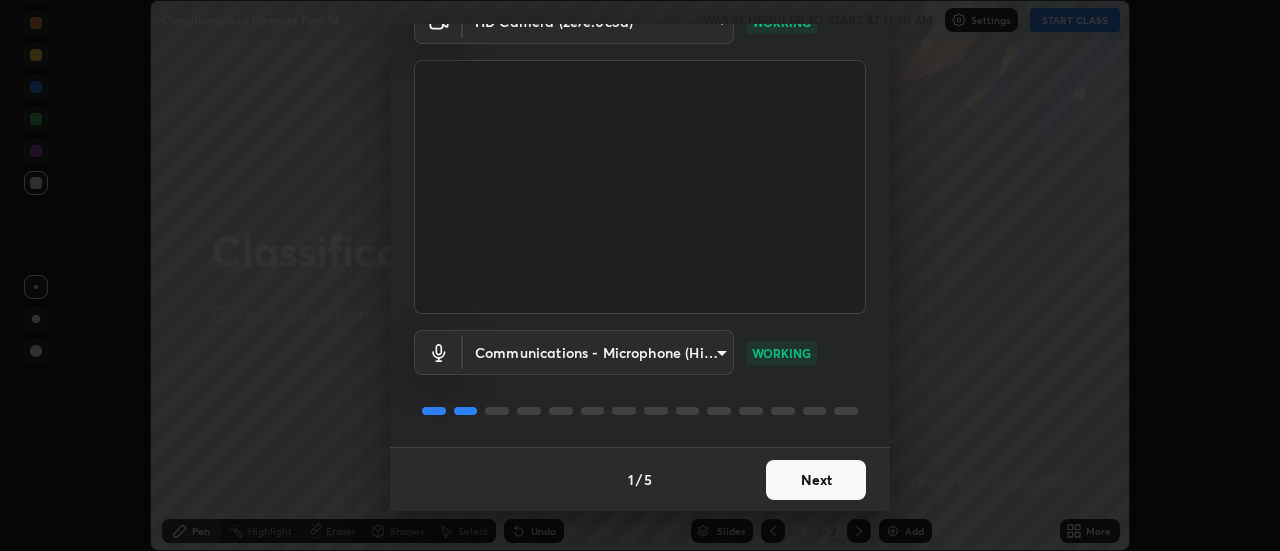 click on "Next" at bounding box center (816, 480) 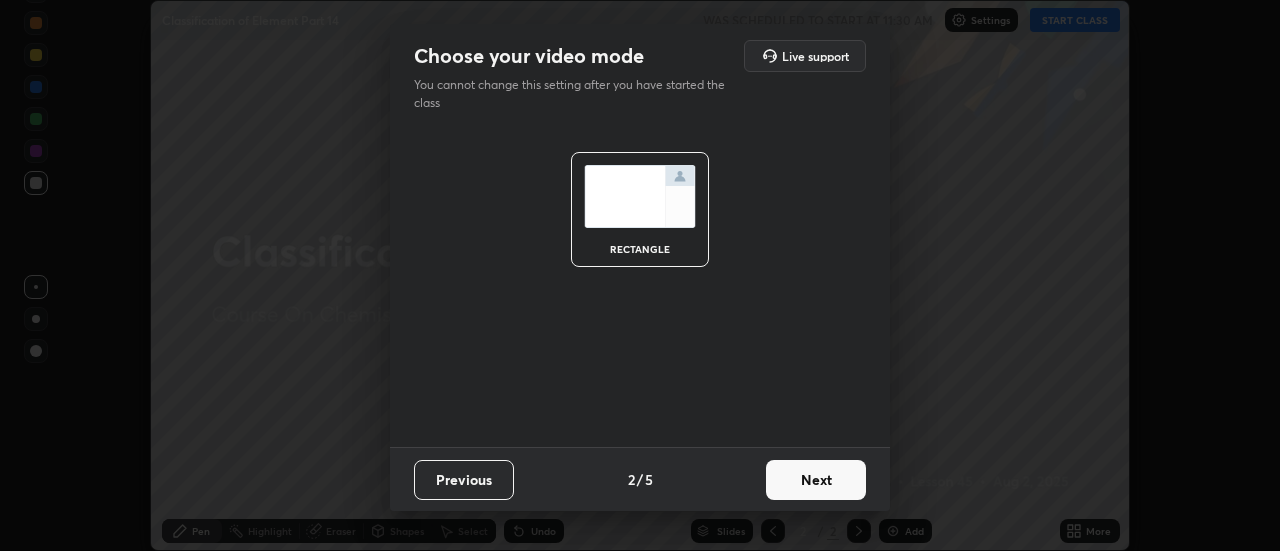 scroll, scrollTop: 0, scrollLeft: 0, axis: both 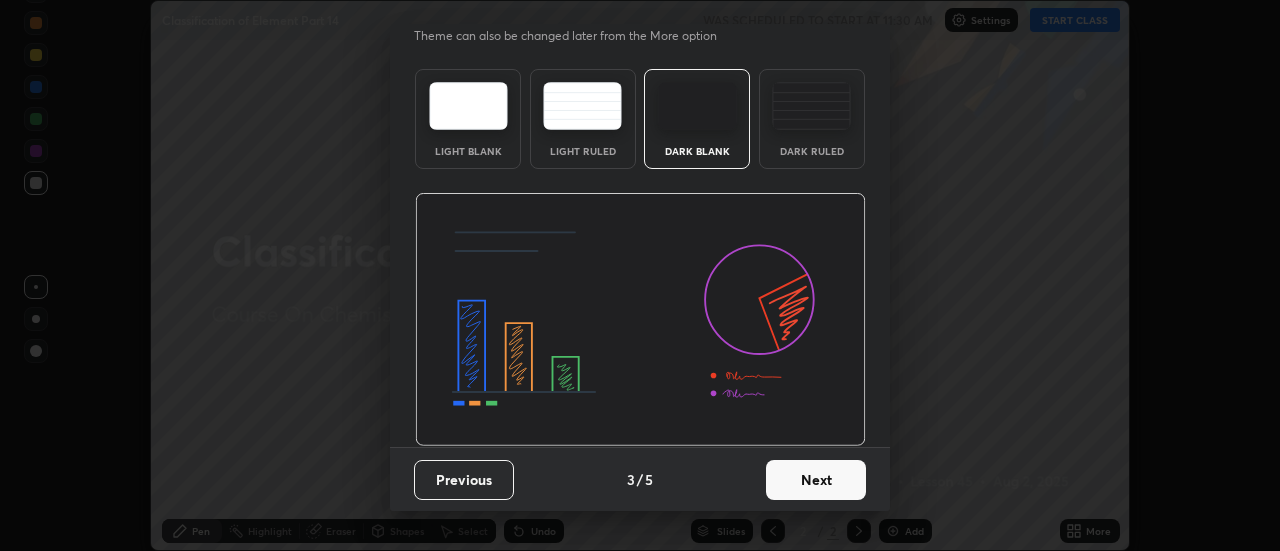 click on "Next" at bounding box center [816, 480] 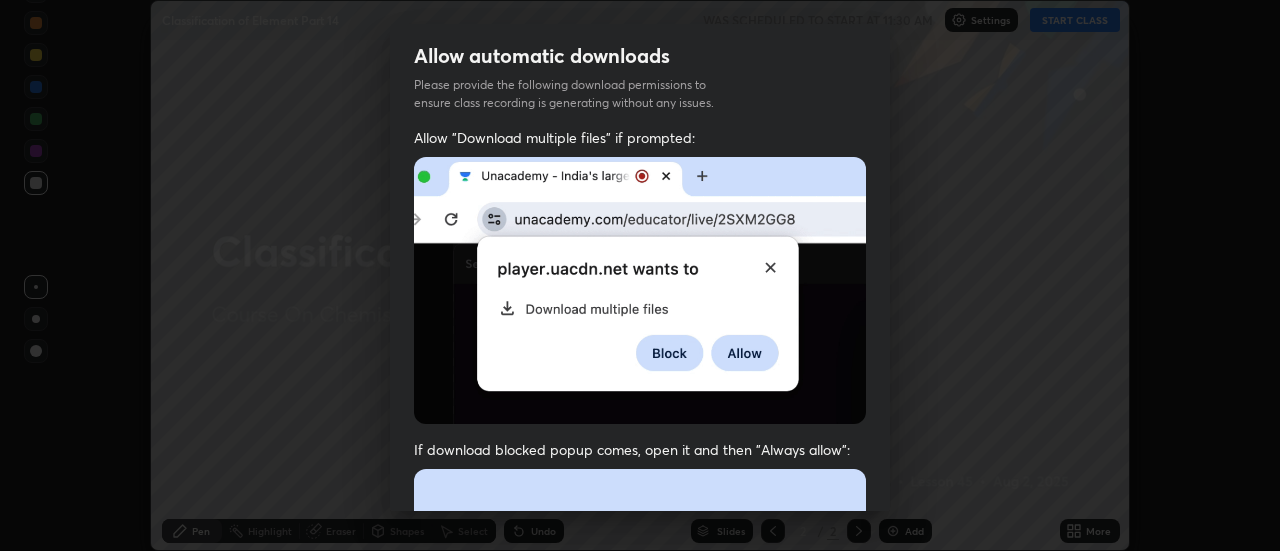 click at bounding box center (640, 687) 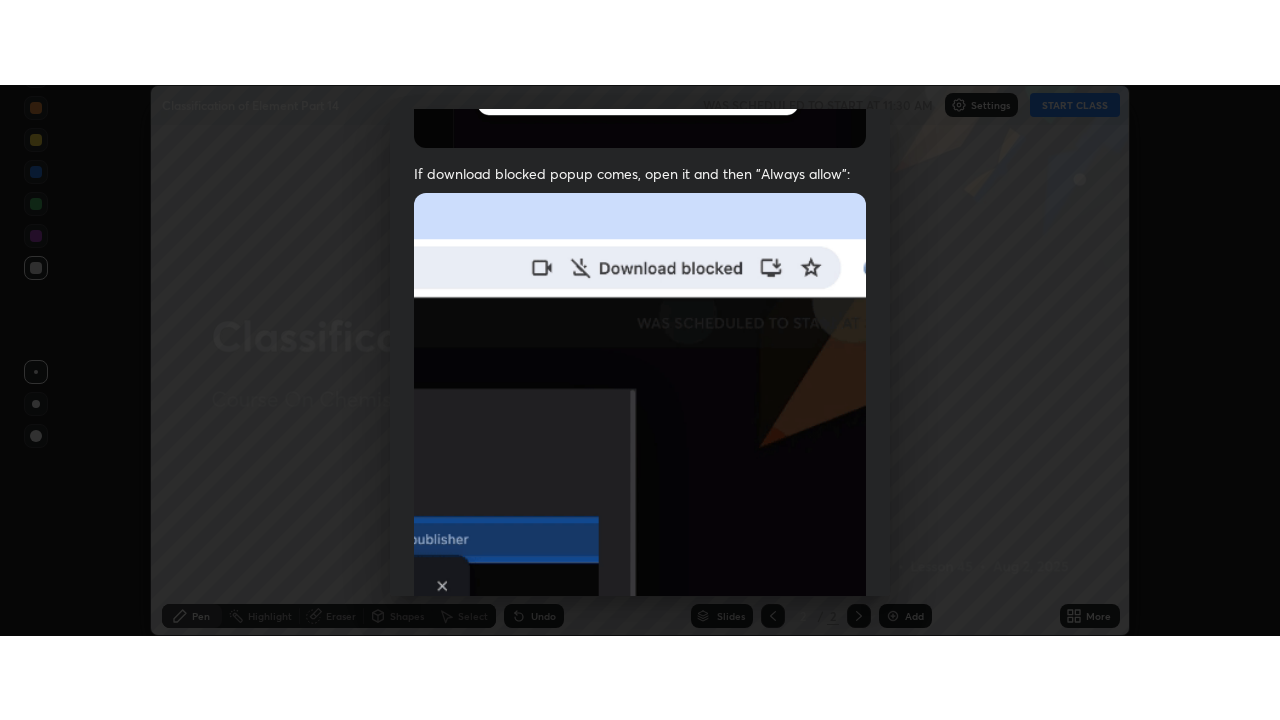 scroll, scrollTop: 513, scrollLeft: 0, axis: vertical 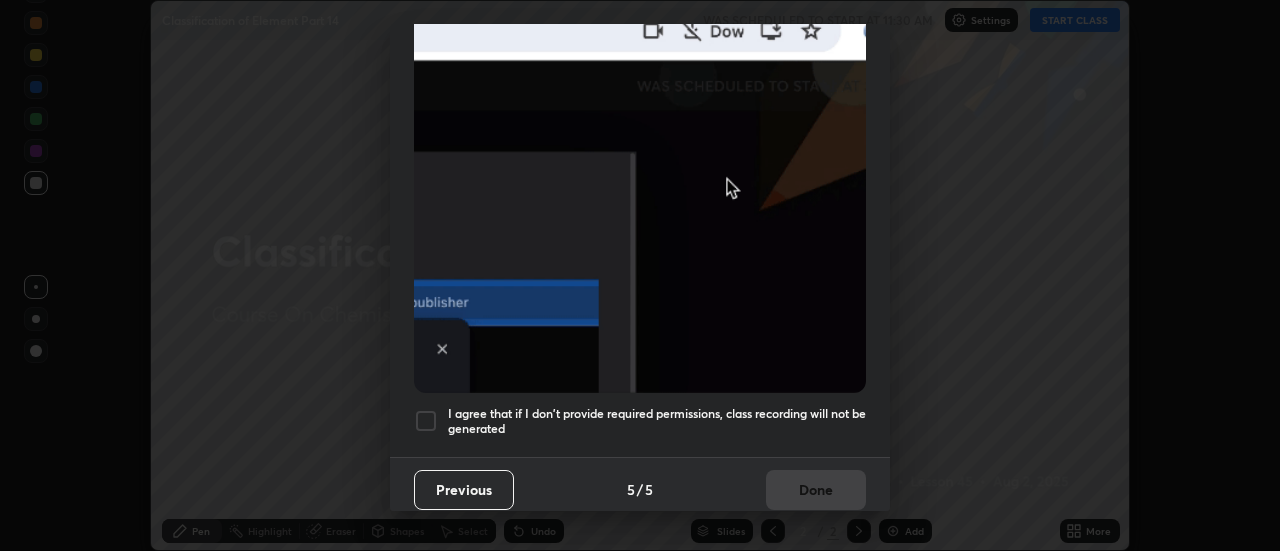 click on "I agree that if I don't provide required permissions, class recording will not be generated" at bounding box center [657, 421] 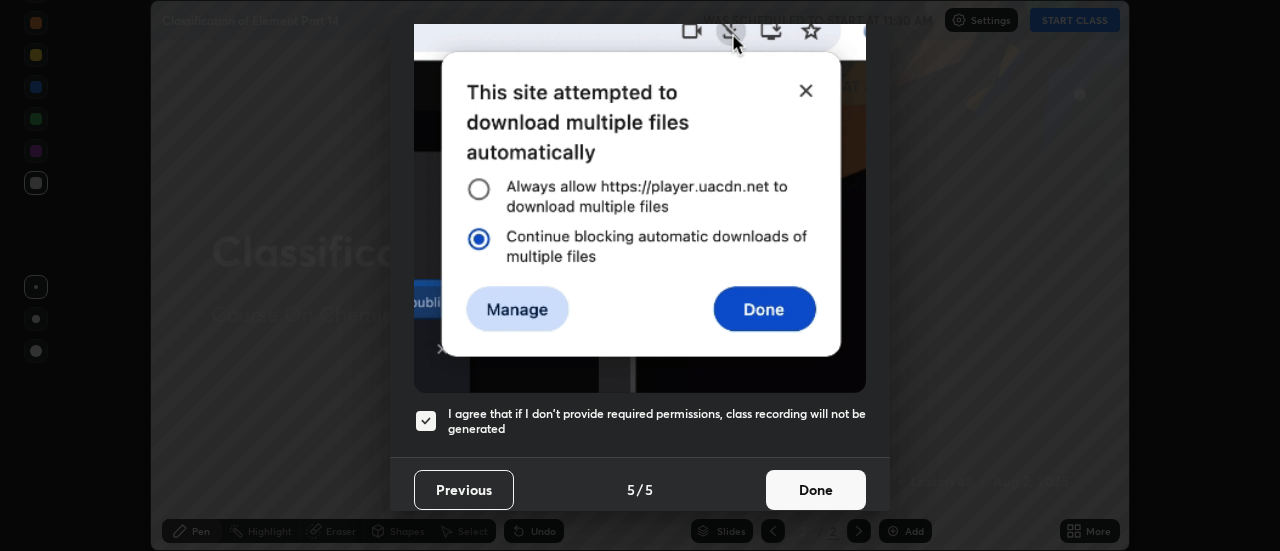 click on "Done" at bounding box center (816, 490) 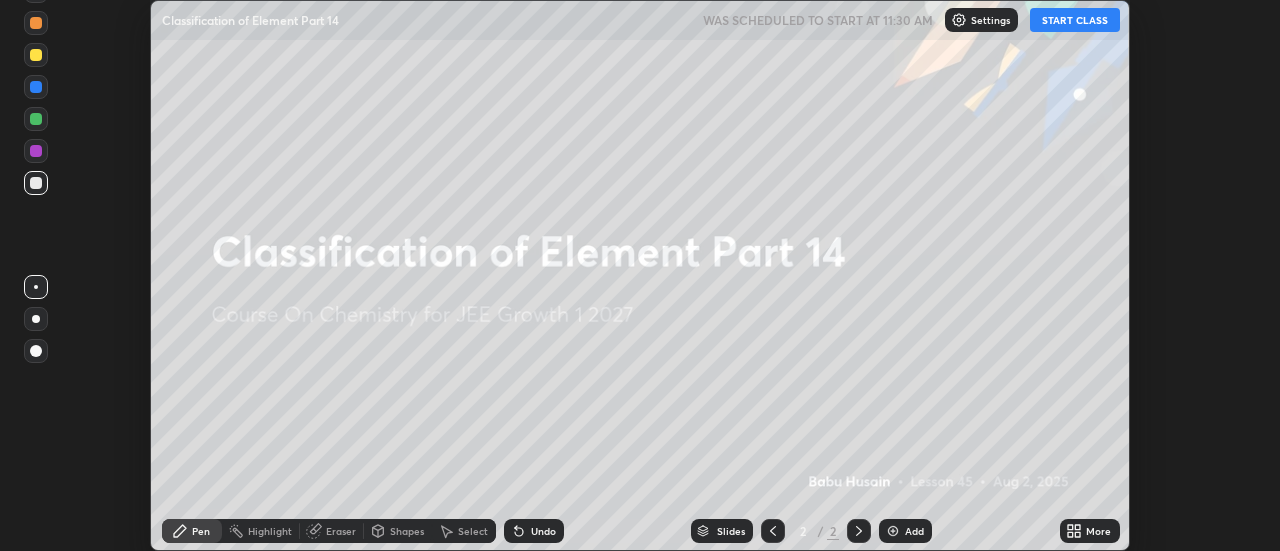 click on "START CLASS" at bounding box center [1075, 20] 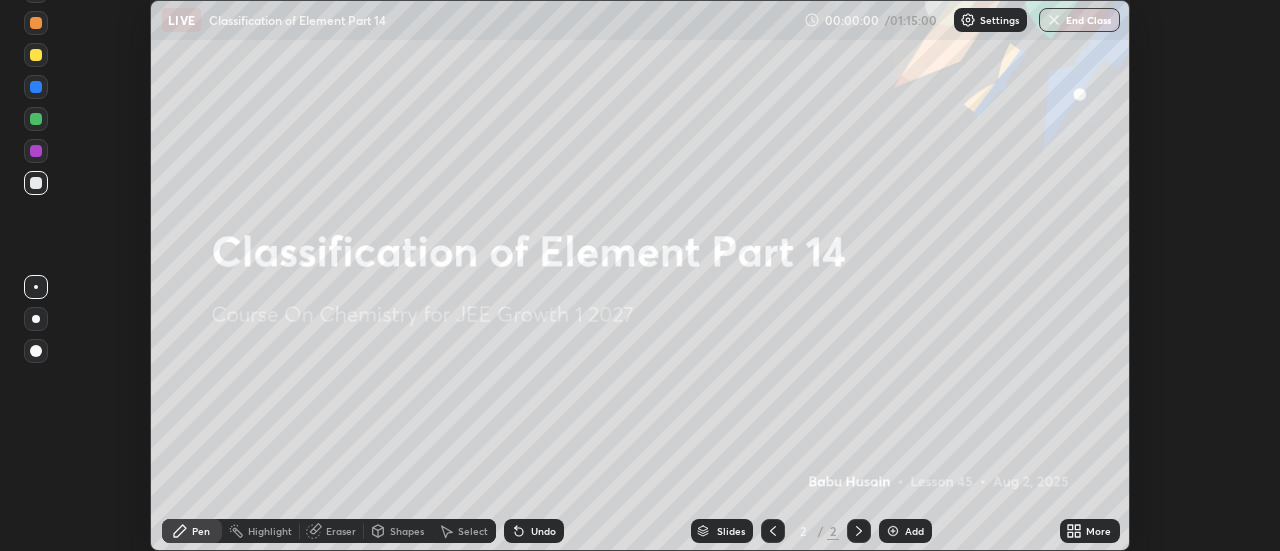 click on "Add" at bounding box center [914, 531] 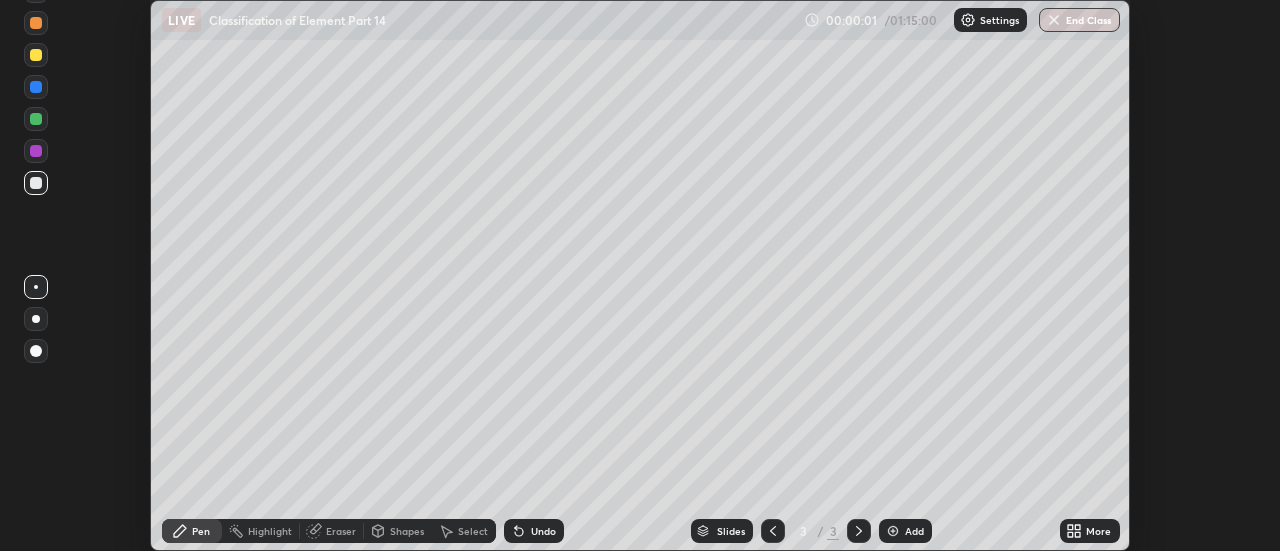 click on "More" at bounding box center [1098, 531] 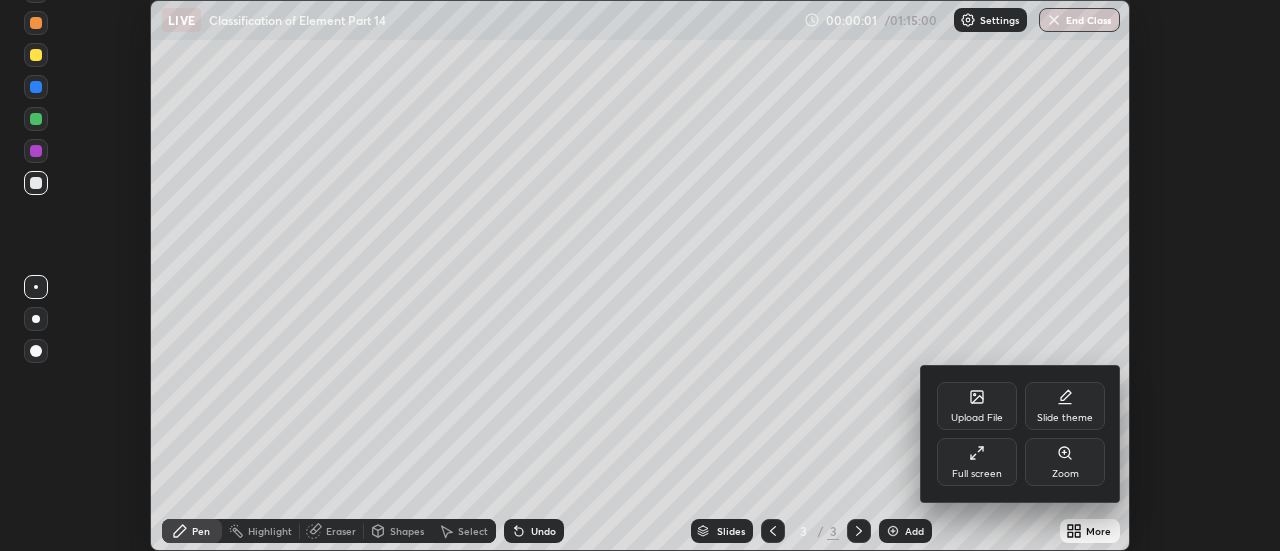 click 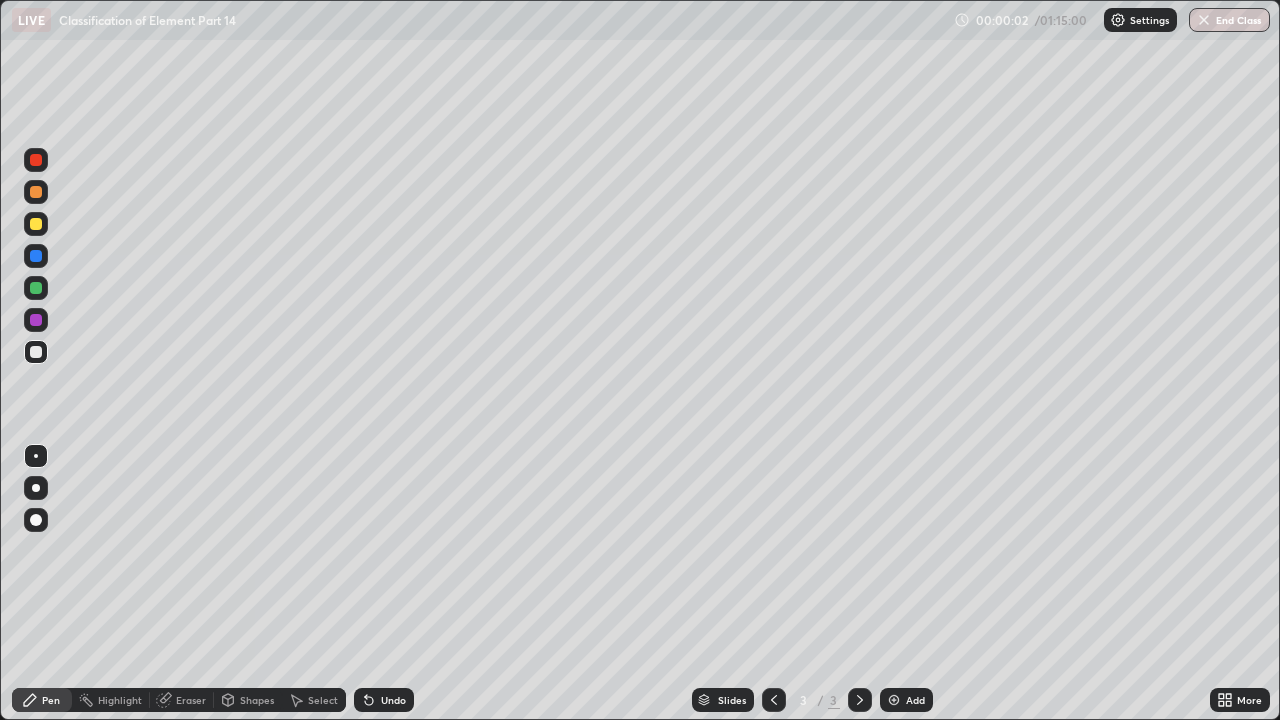 scroll, scrollTop: 99280, scrollLeft: 98720, axis: both 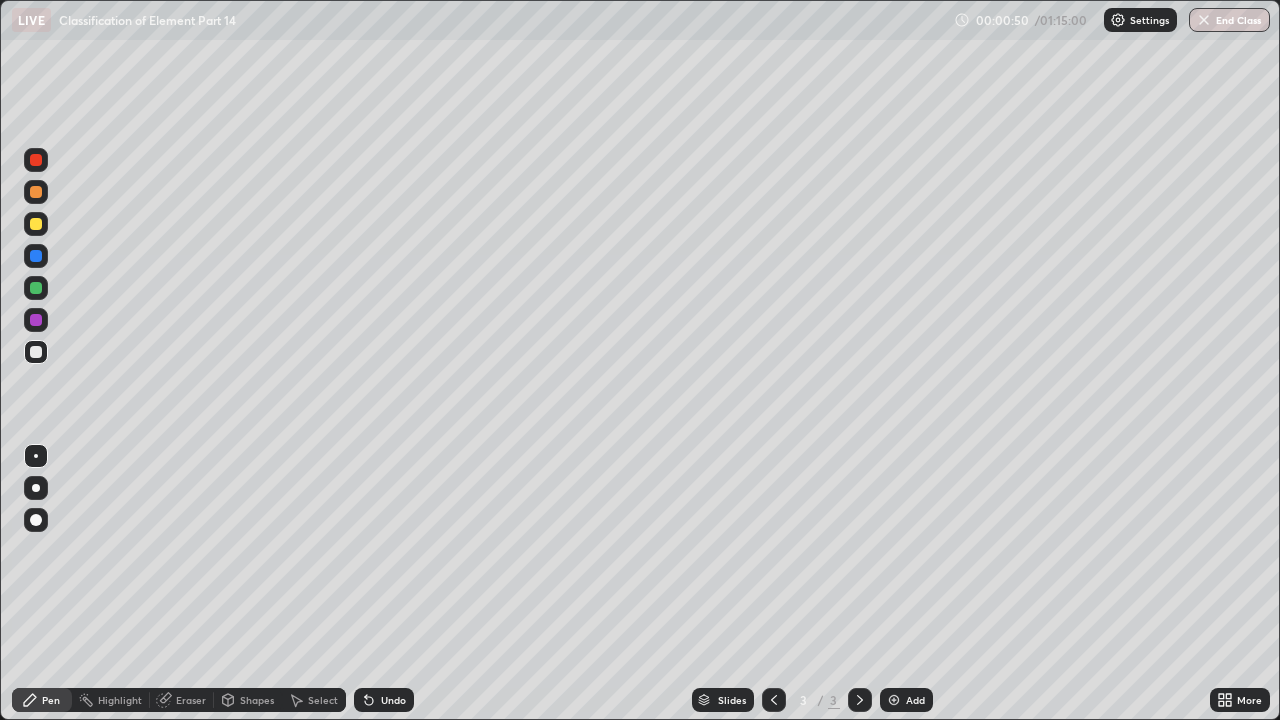 click at bounding box center (36, 192) 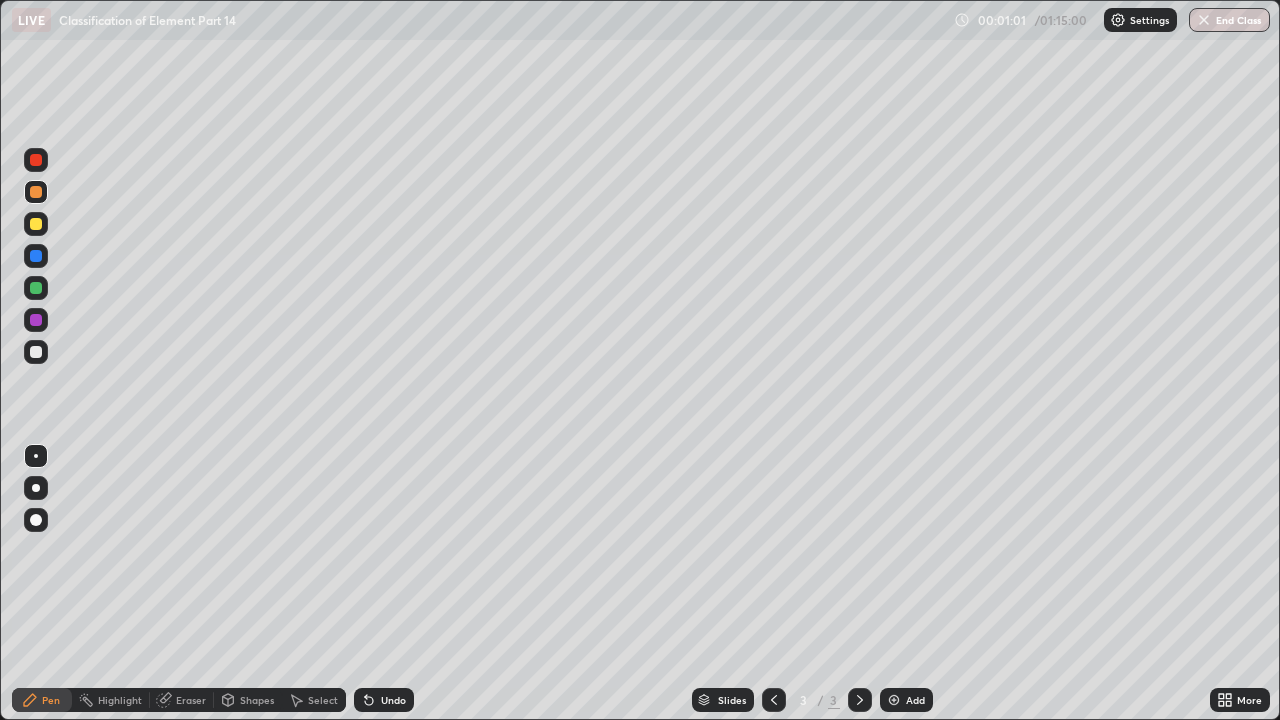 click at bounding box center [36, 352] 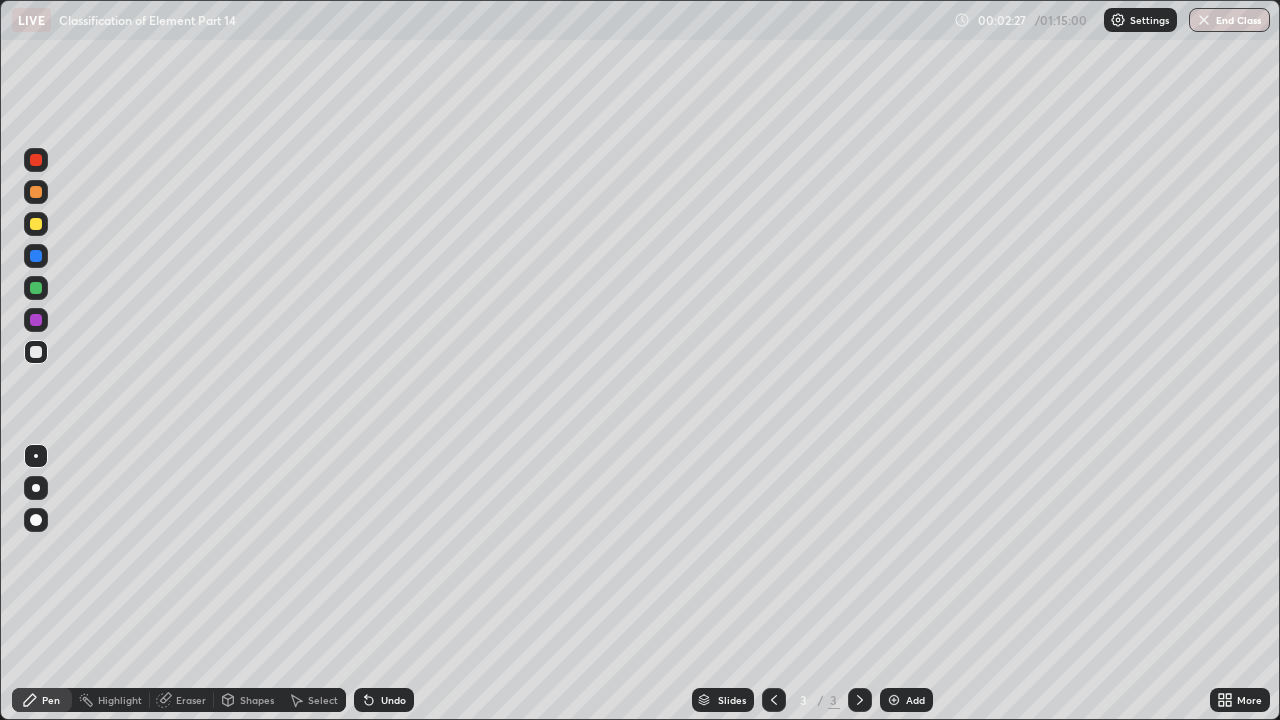 click on "Undo" at bounding box center [384, 700] 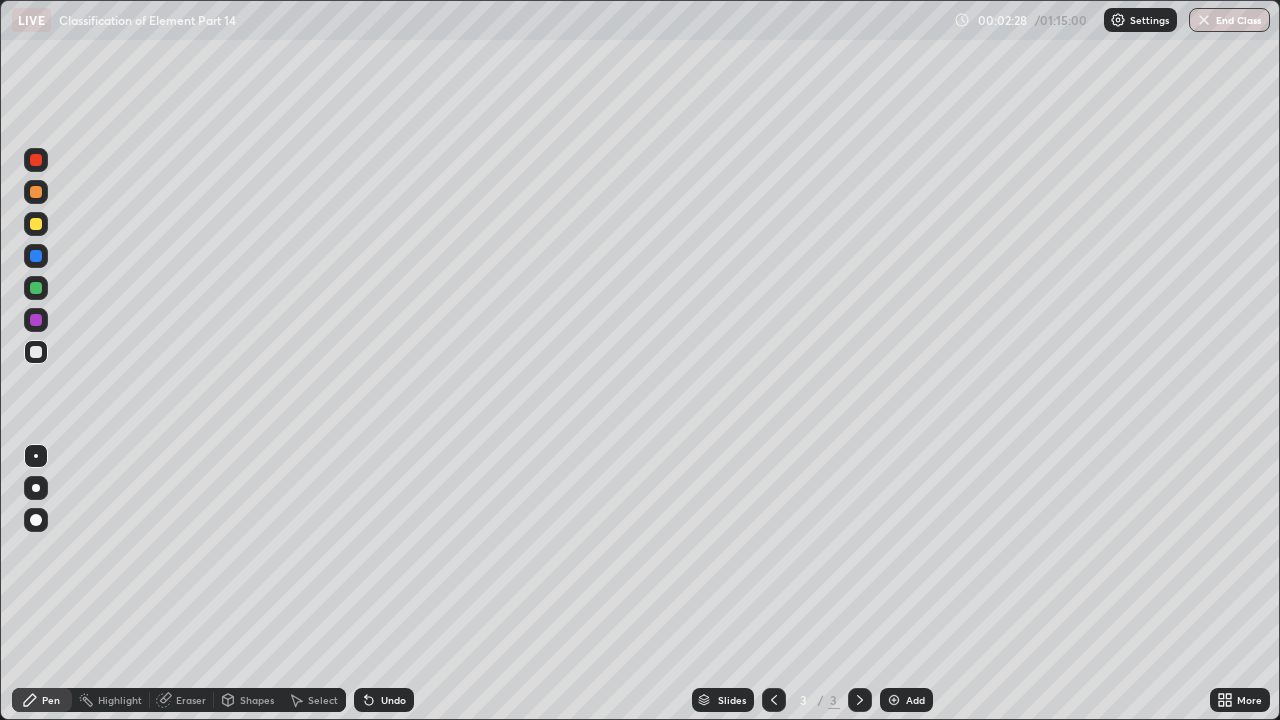 click on "Undo" at bounding box center (384, 700) 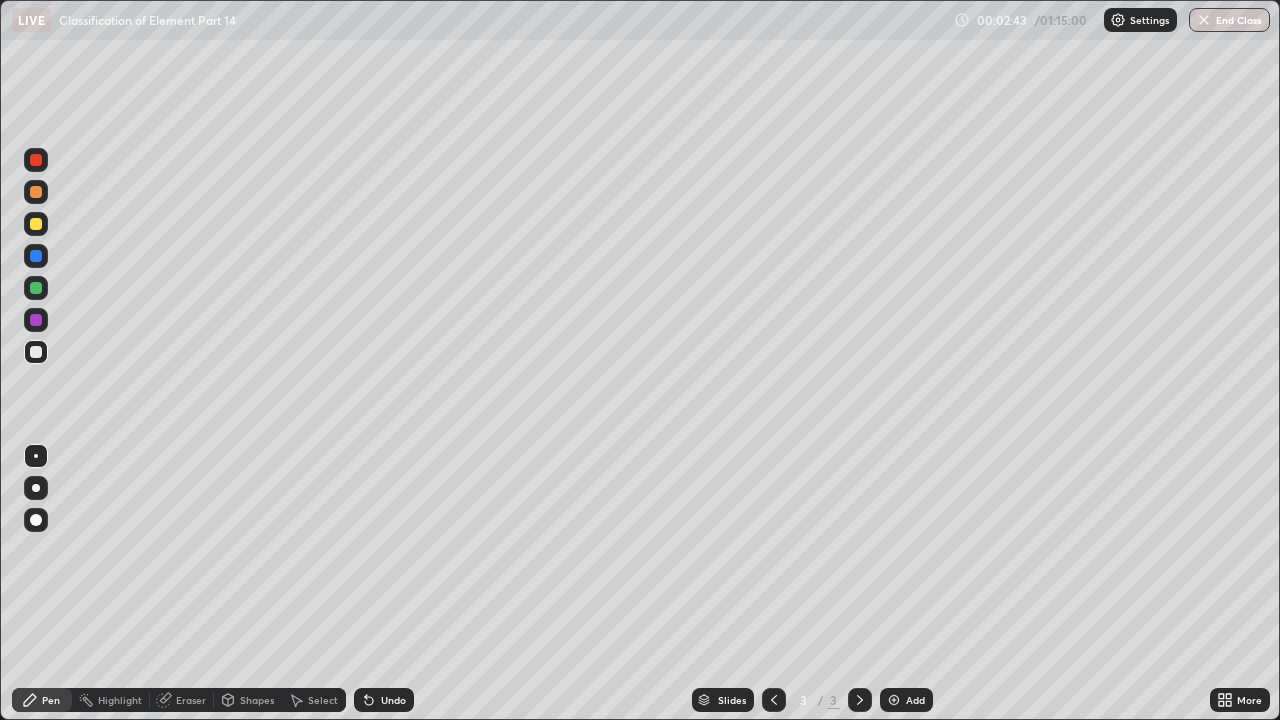 click on "Undo" at bounding box center (393, 700) 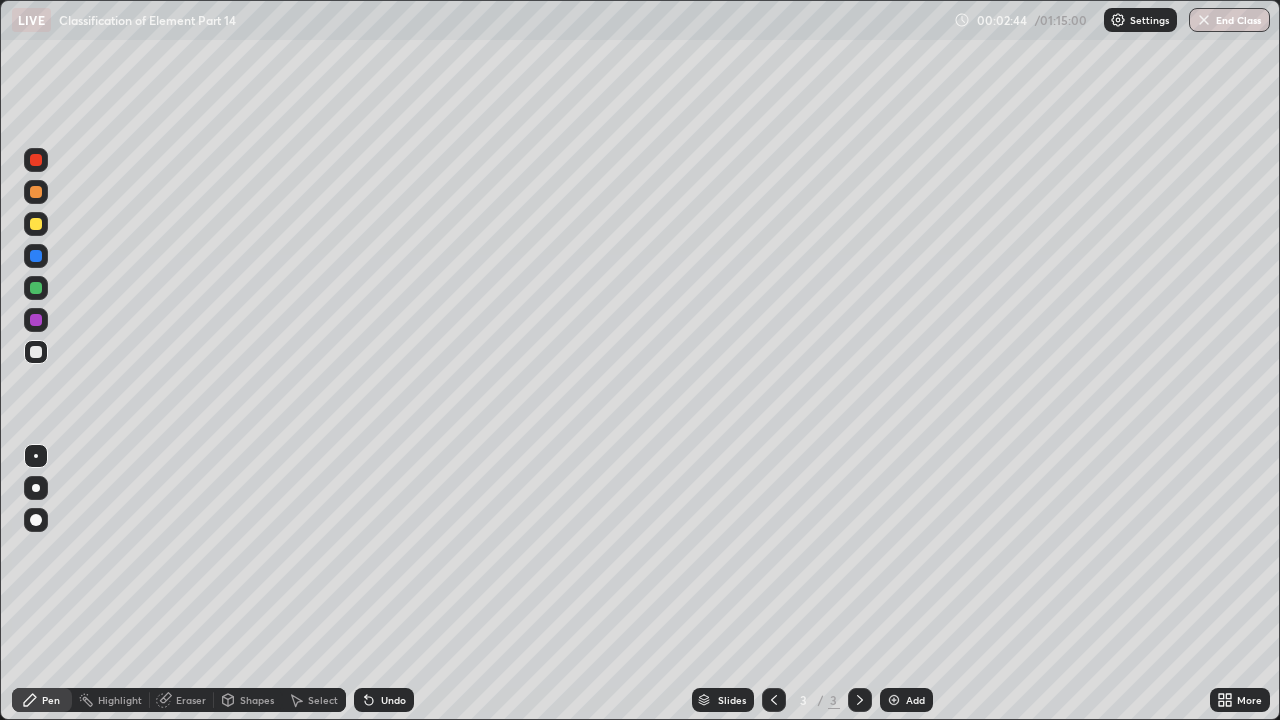 click on "Undo" at bounding box center [393, 700] 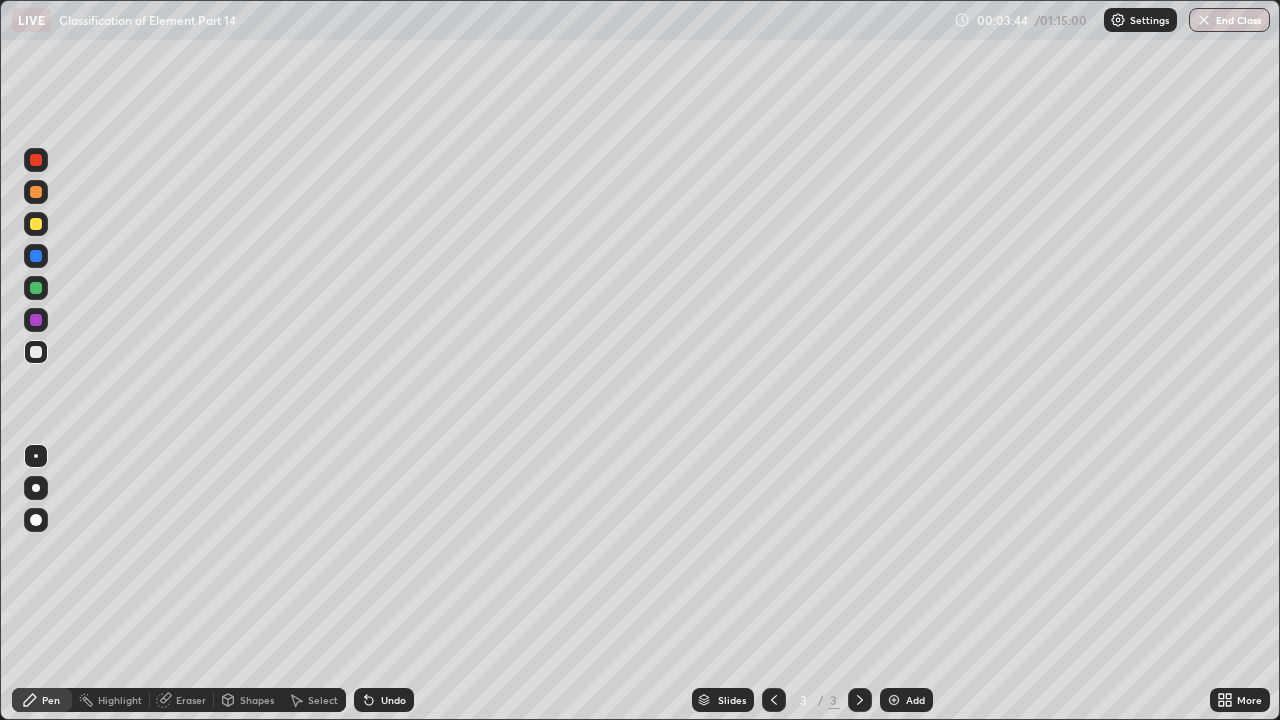 click on "Eraser" at bounding box center (191, 700) 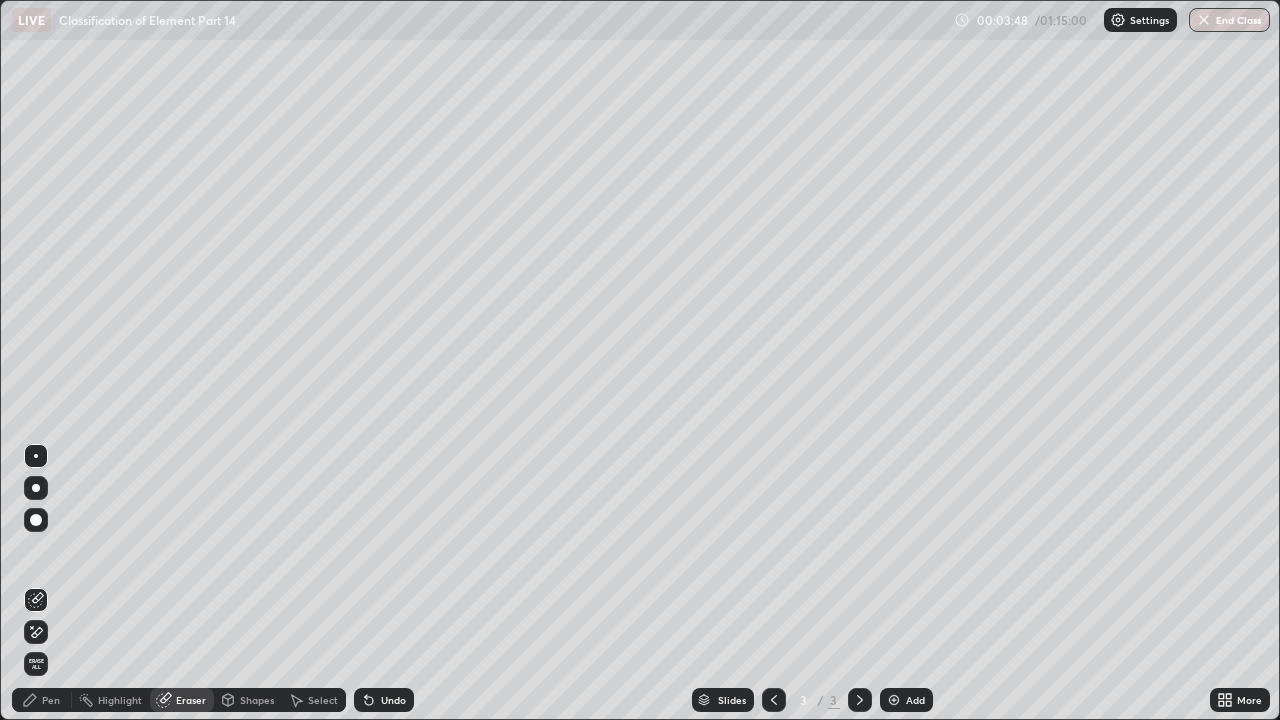 click on "Pen" at bounding box center (42, 700) 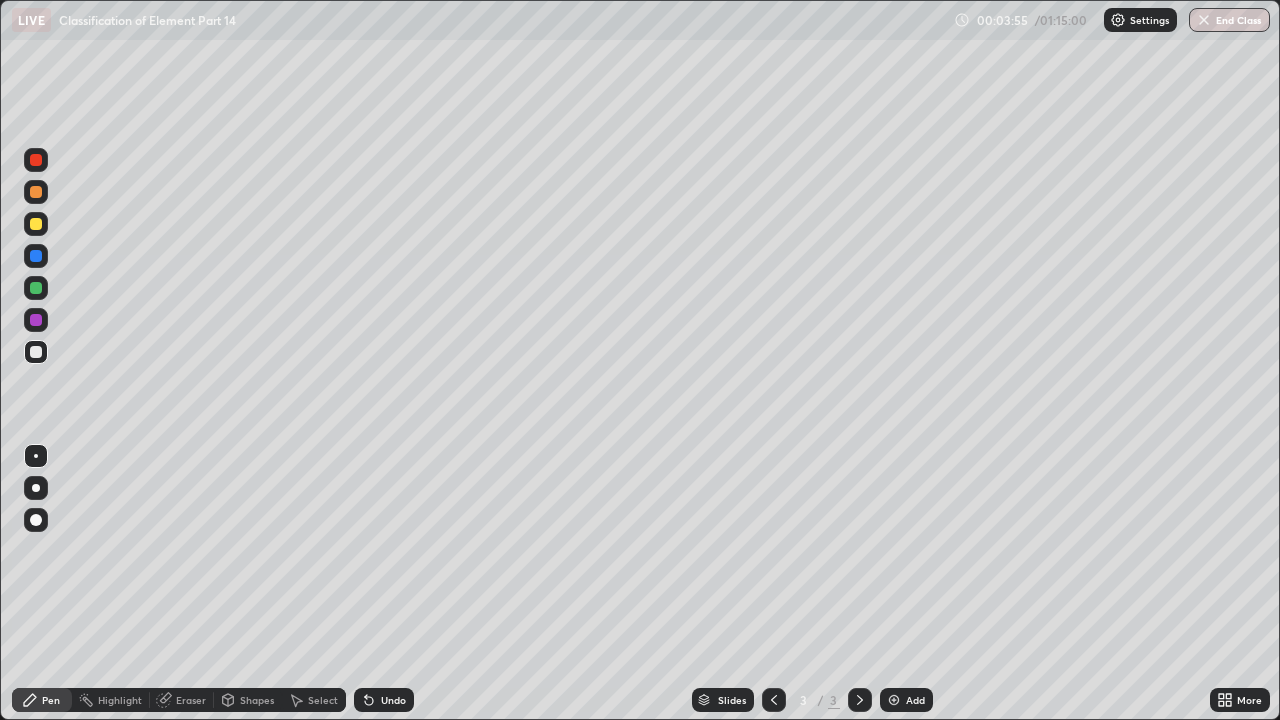 click on "Eraser" at bounding box center (182, 700) 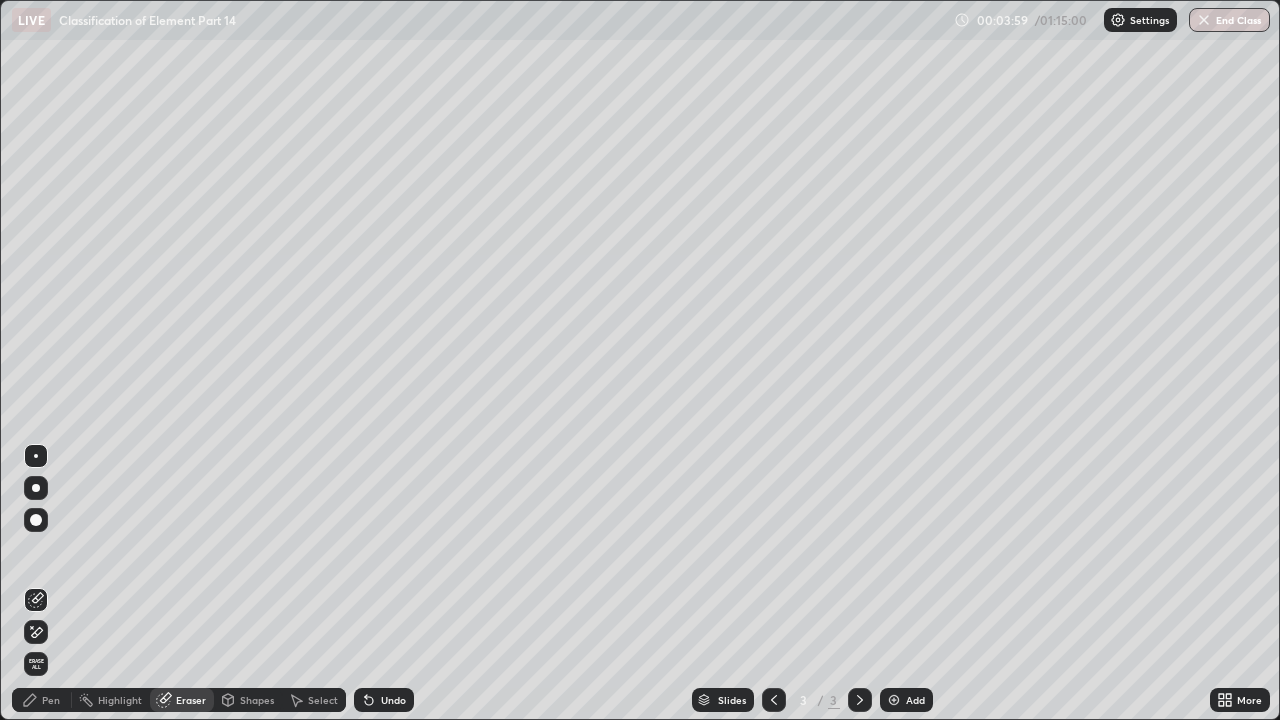 click on "Pen" at bounding box center [51, 700] 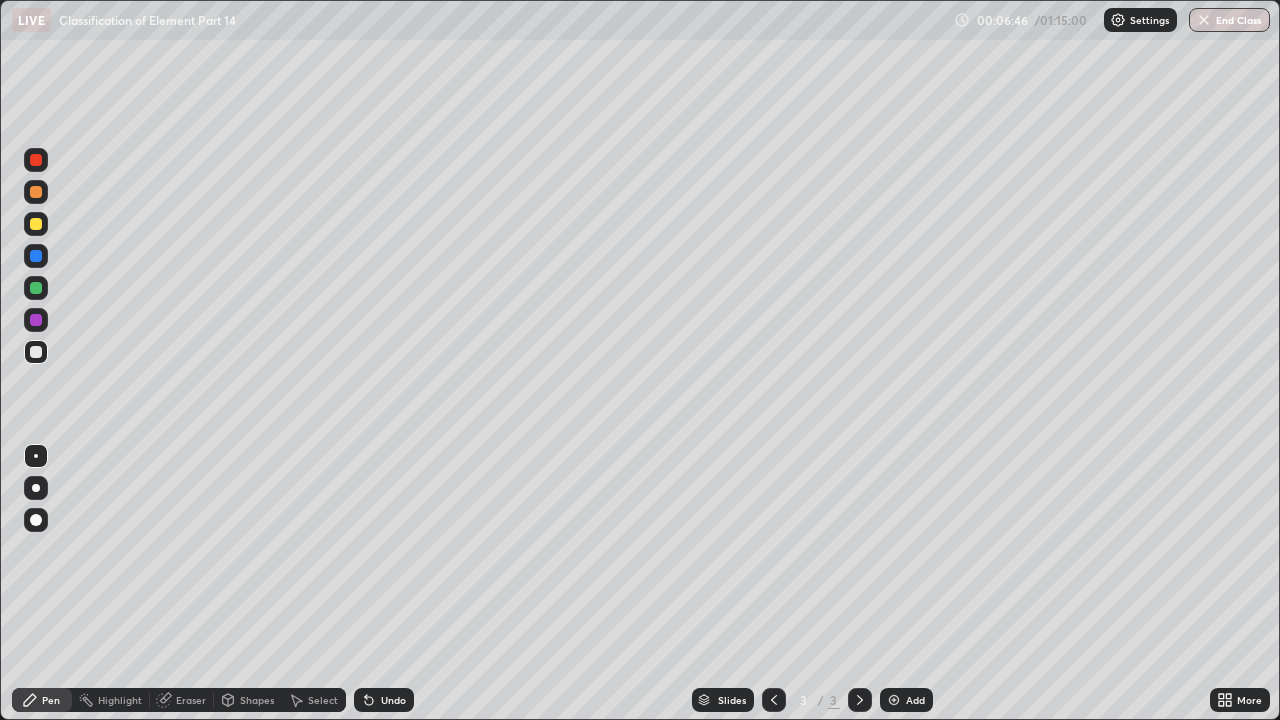 click on "Add" at bounding box center [906, 700] 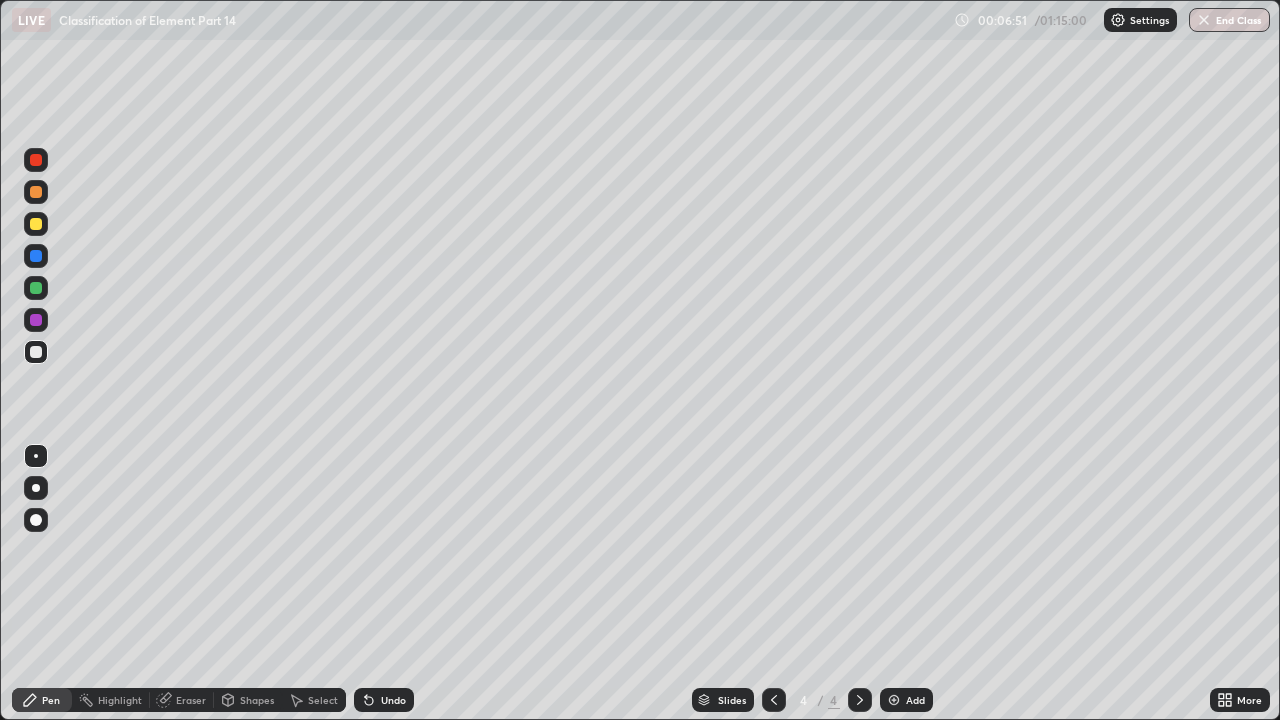 click at bounding box center (36, 352) 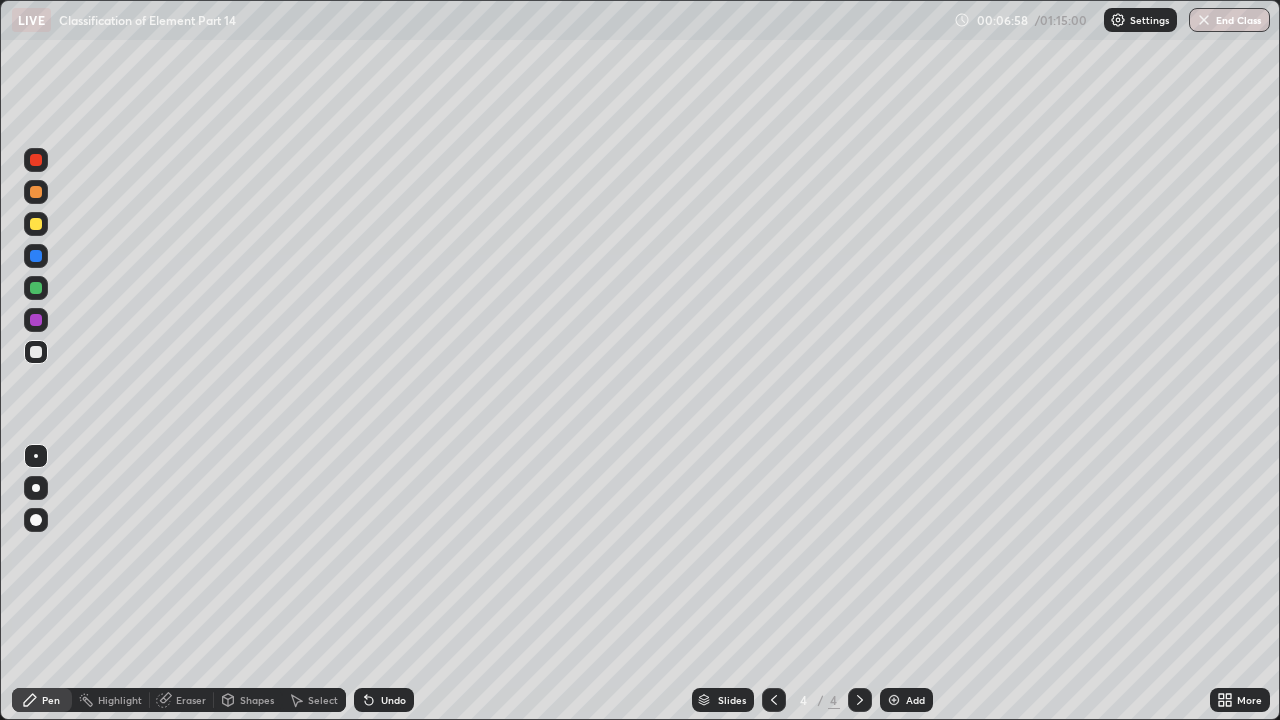 click at bounding box center (36, 256) 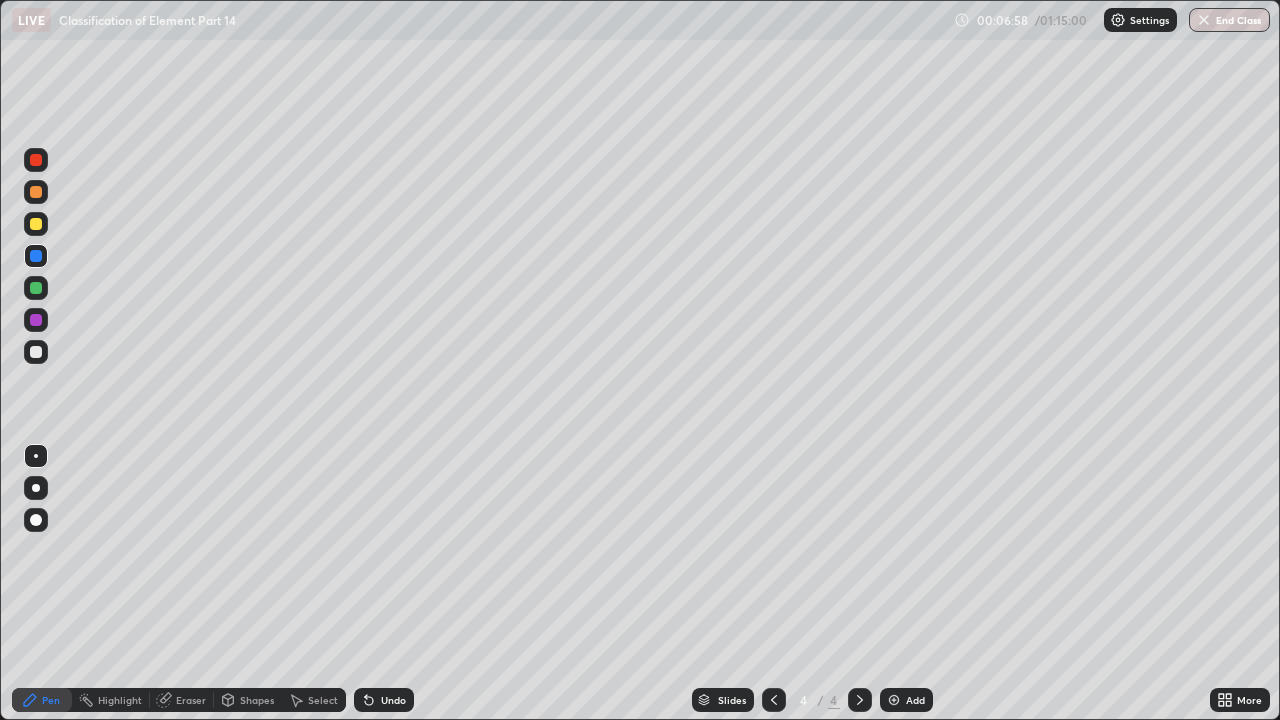 click at bounding box center (36, 224) 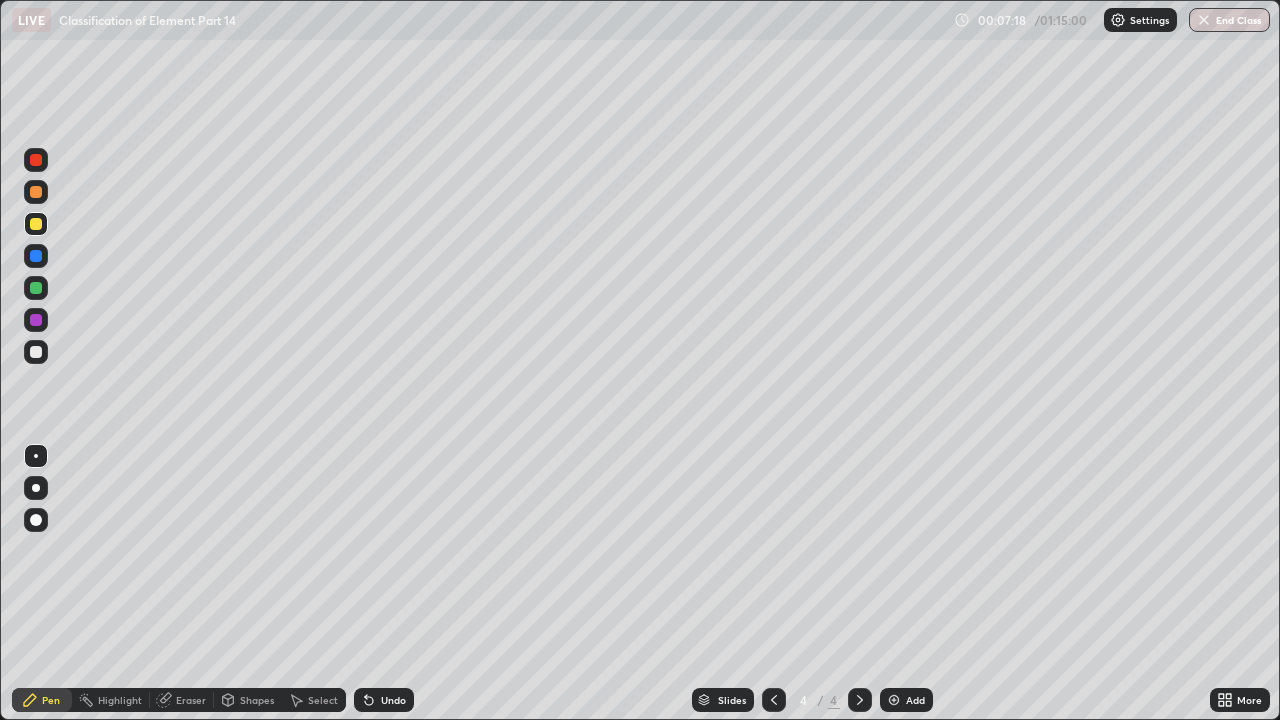 click at bounding box center (36, 320) 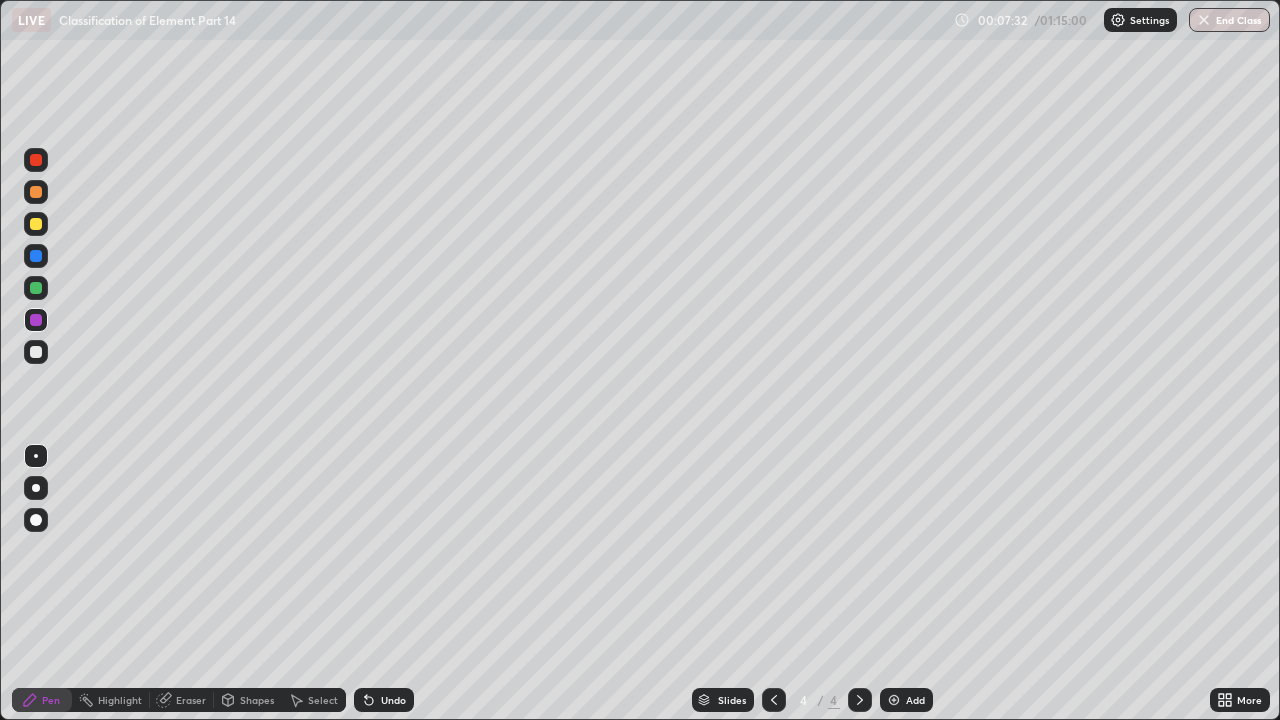 click at bounding box center [36, 352] 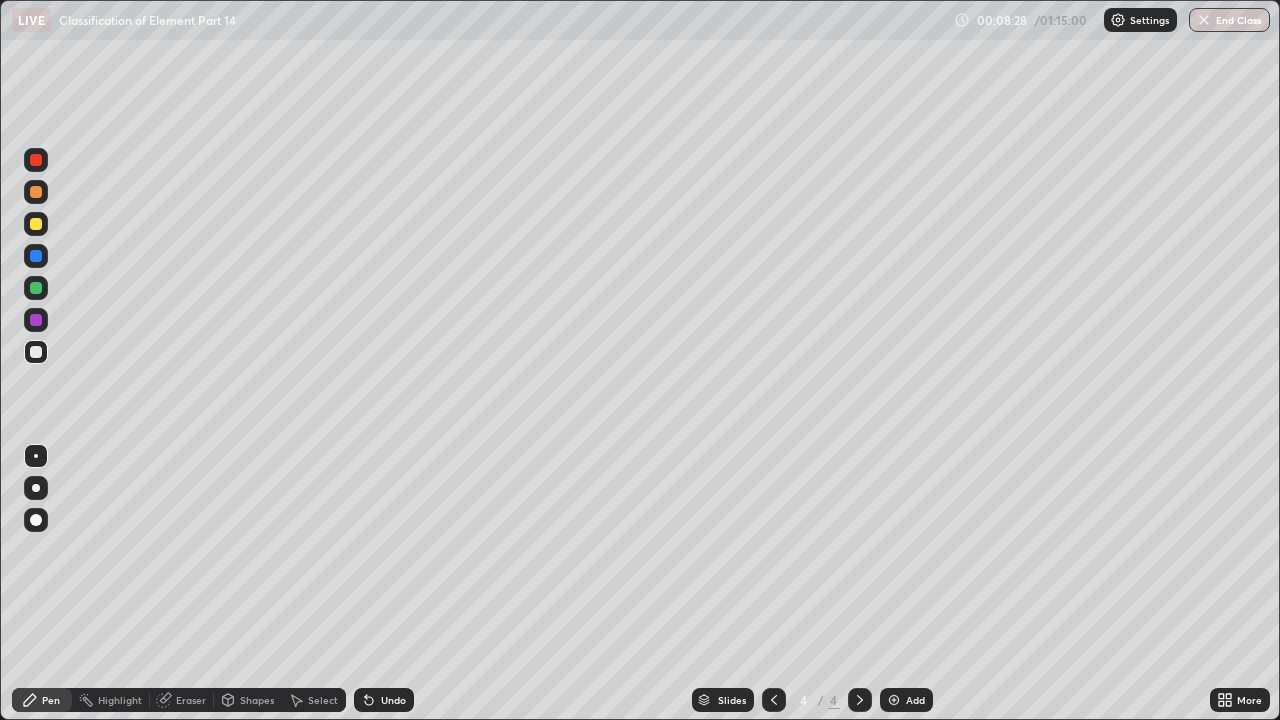 click at bounding box center [36, 288] 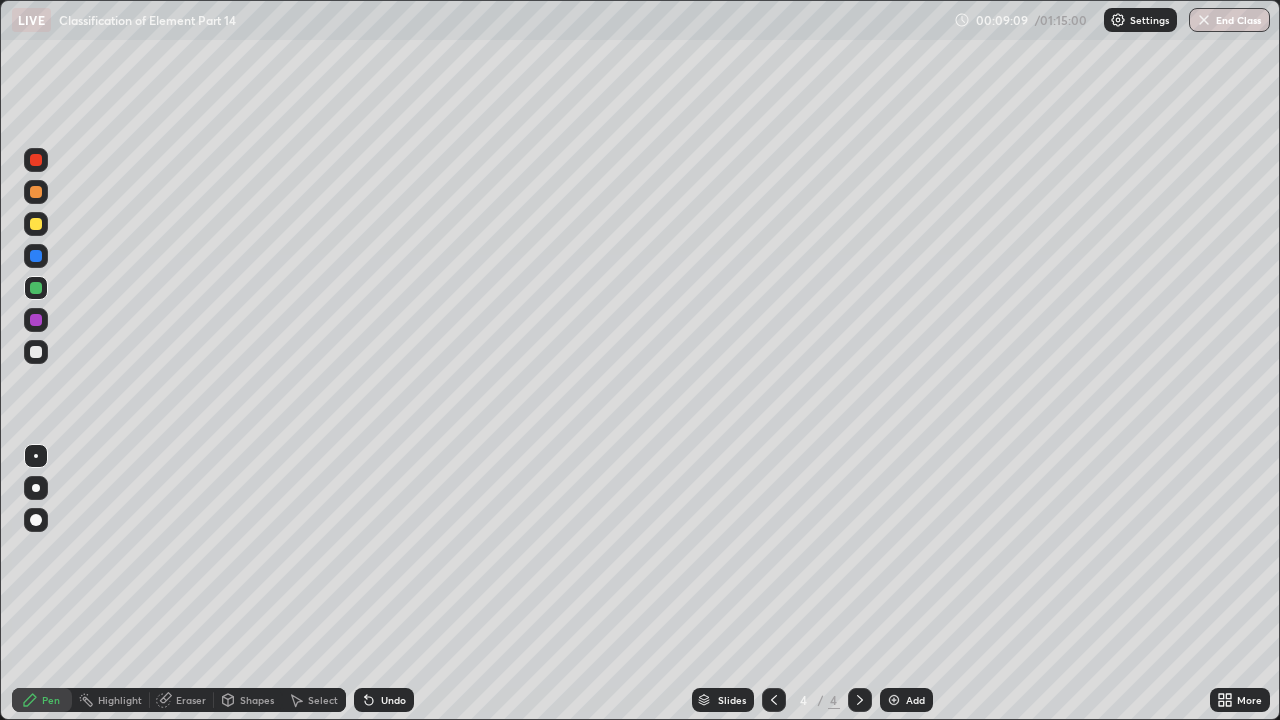 click 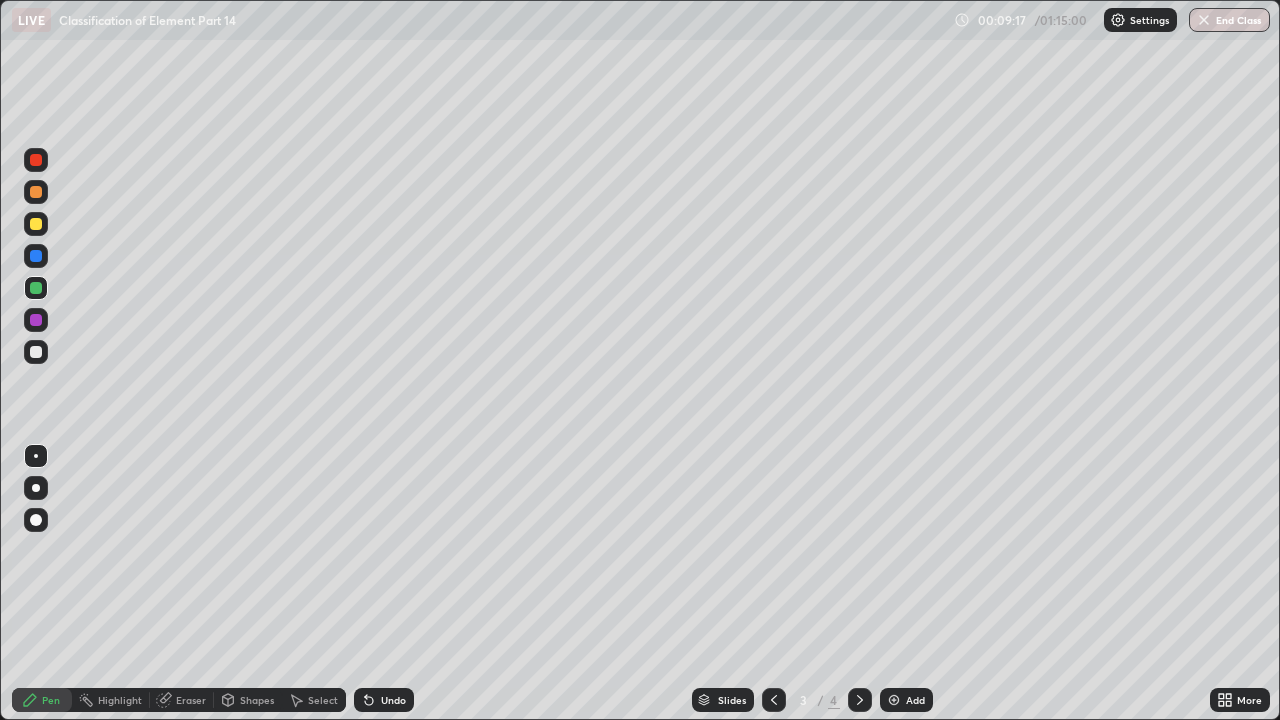 click 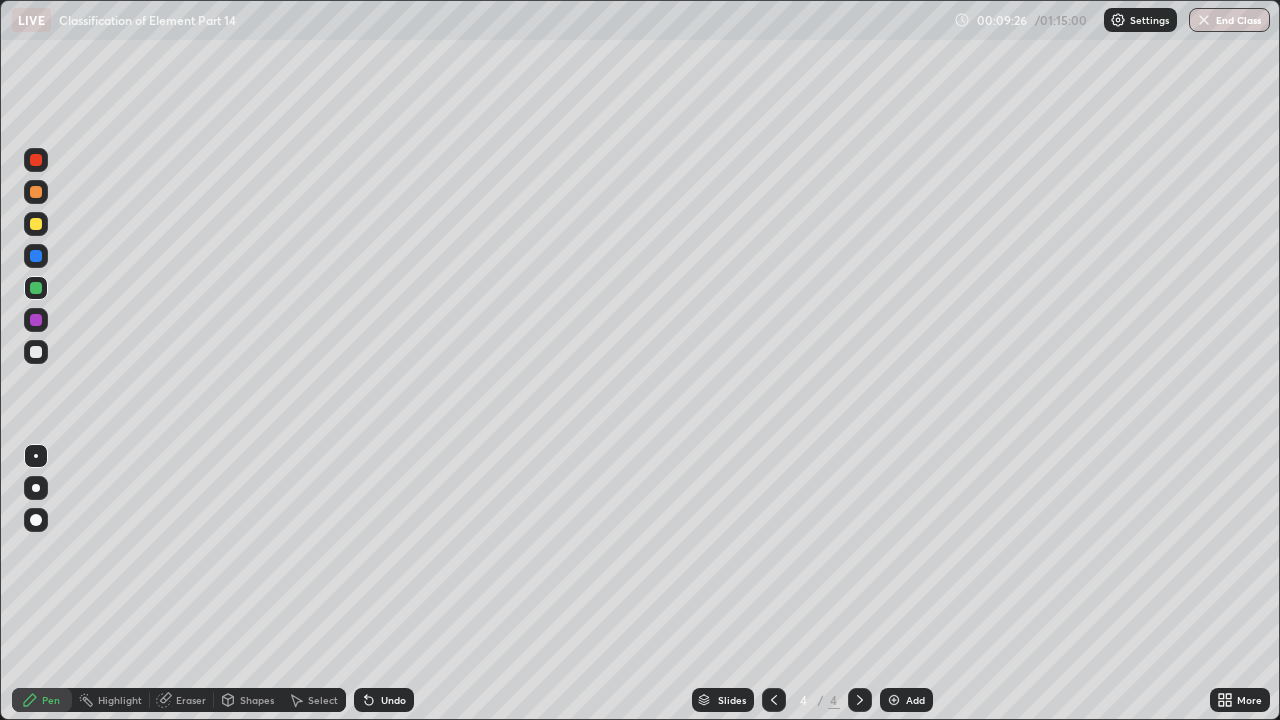 click 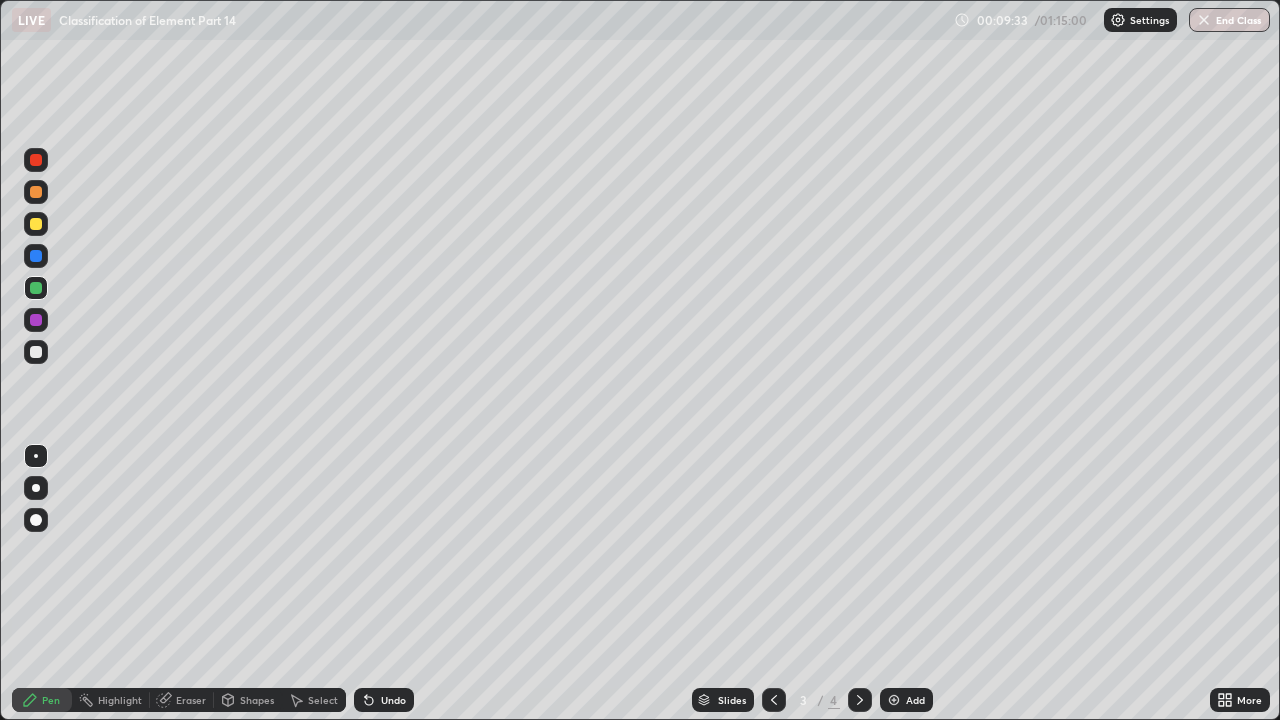 click at bounding box center (860, 700) 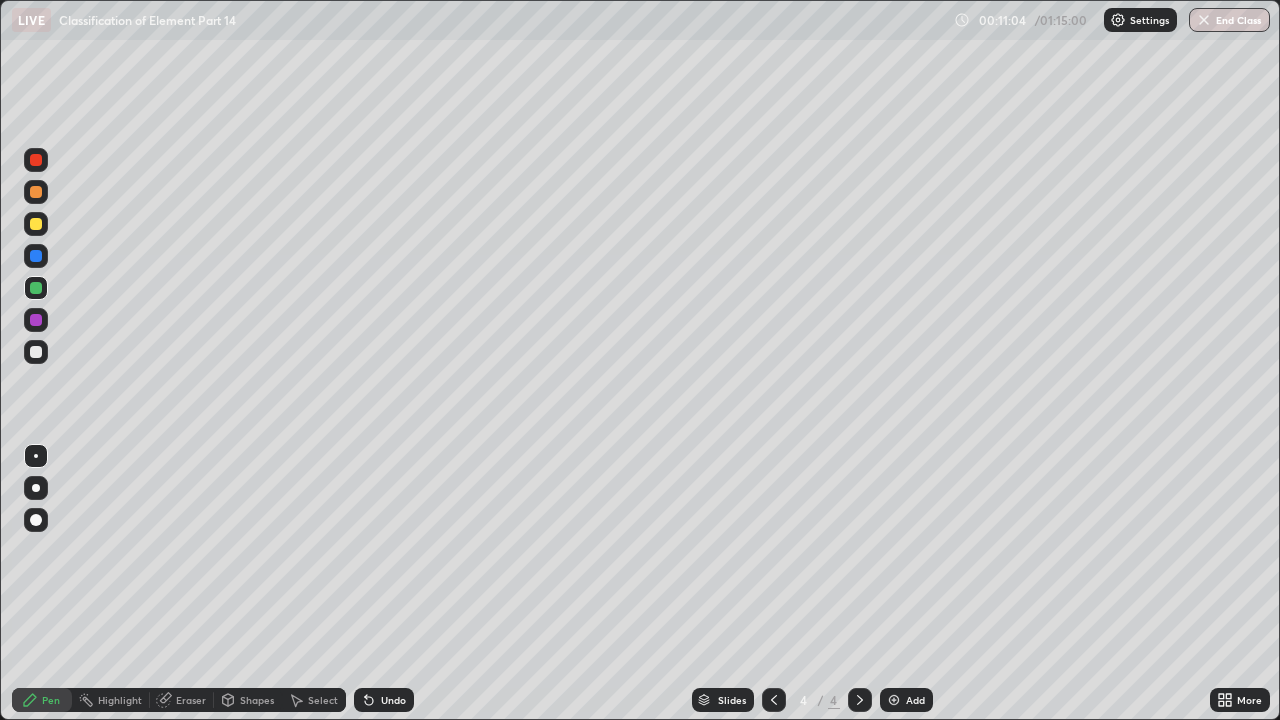 click at bounding box center (36, 352) 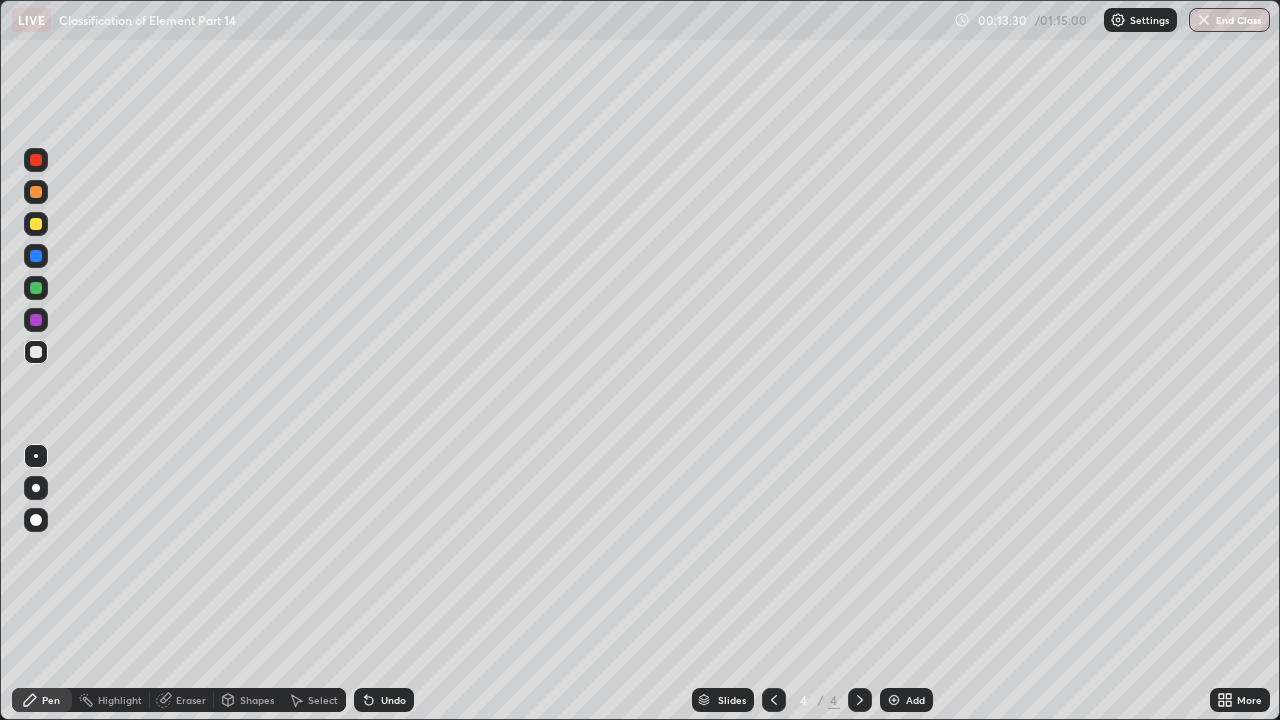 click on "Undo" at bounding box center [384, 700] 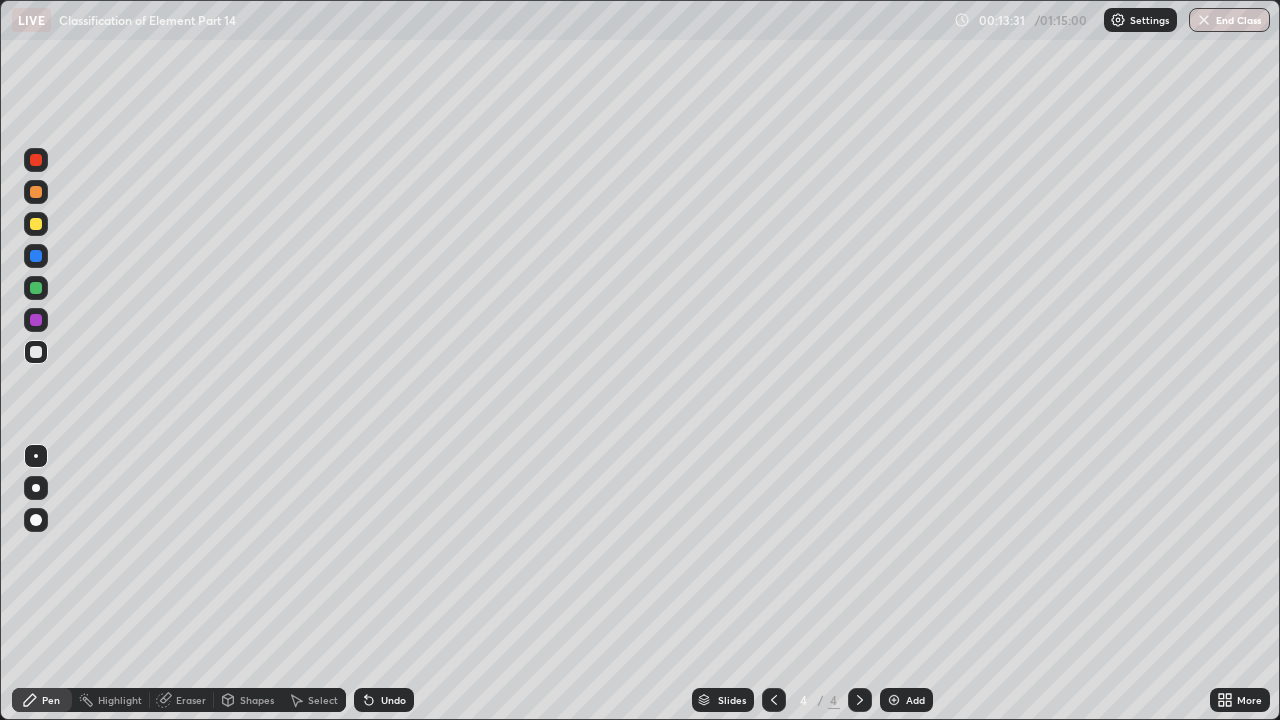 click on "Undo" at bounding box center [384, 700] 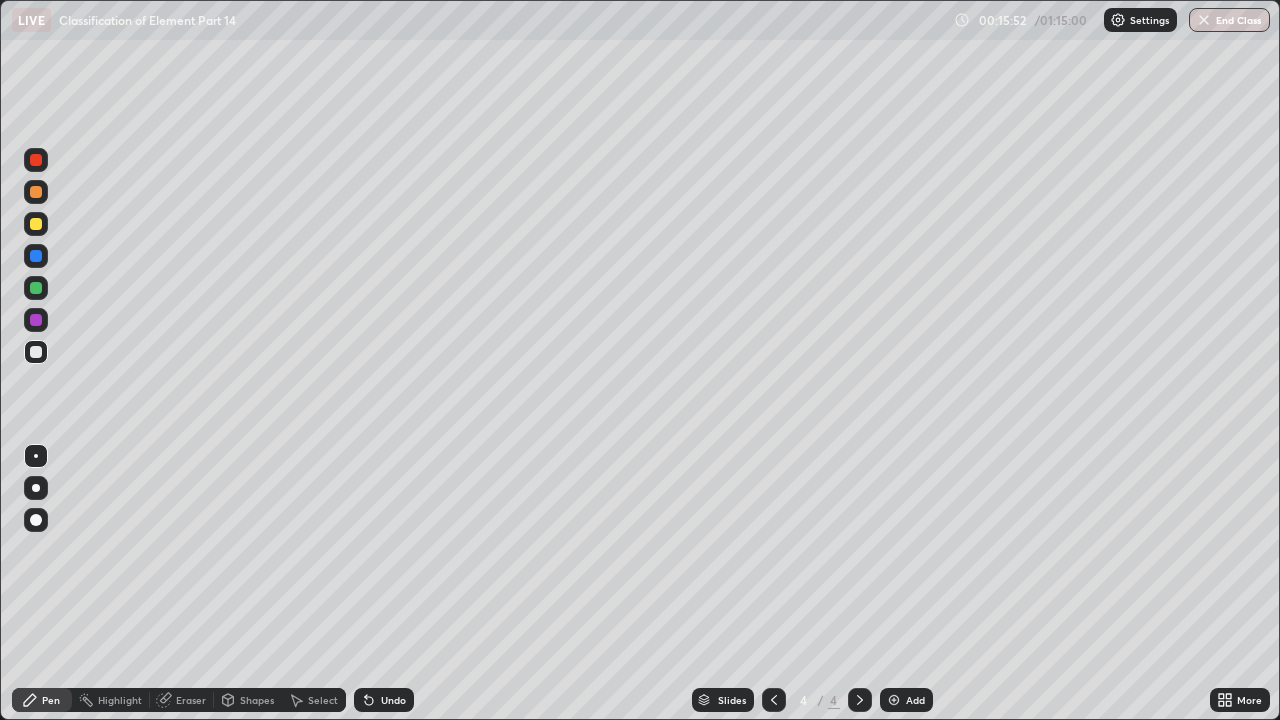 click 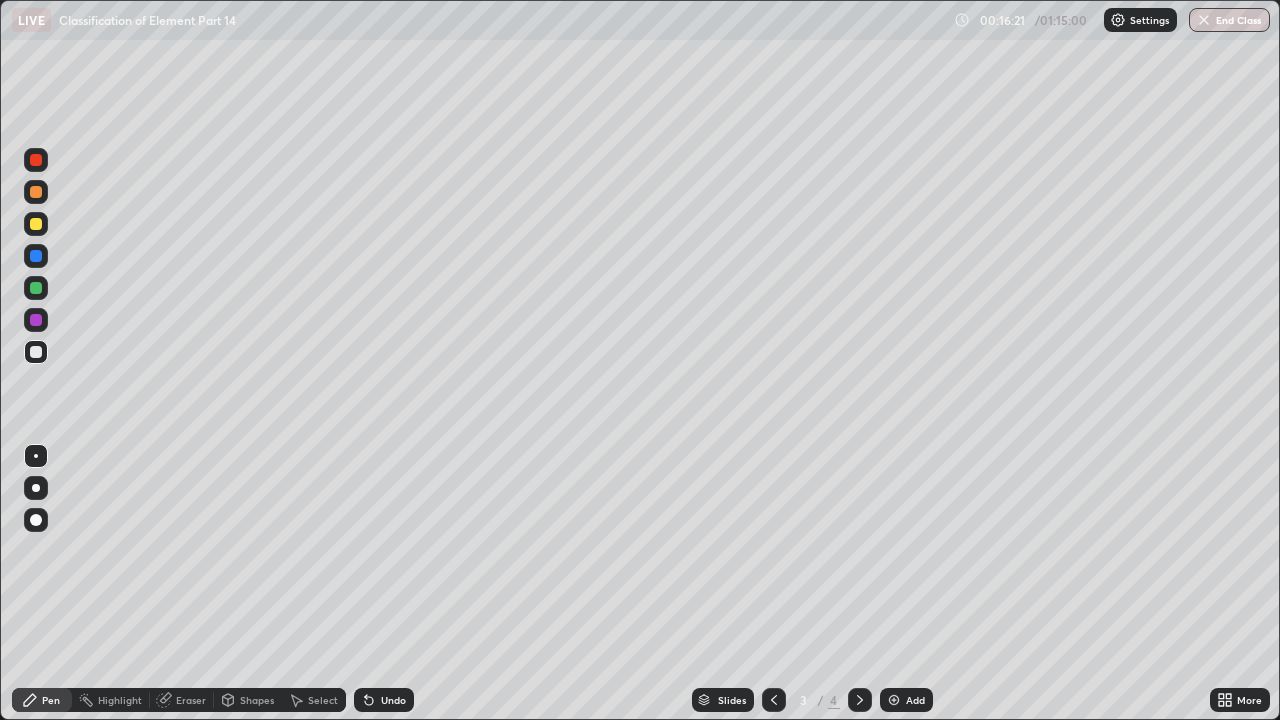 click 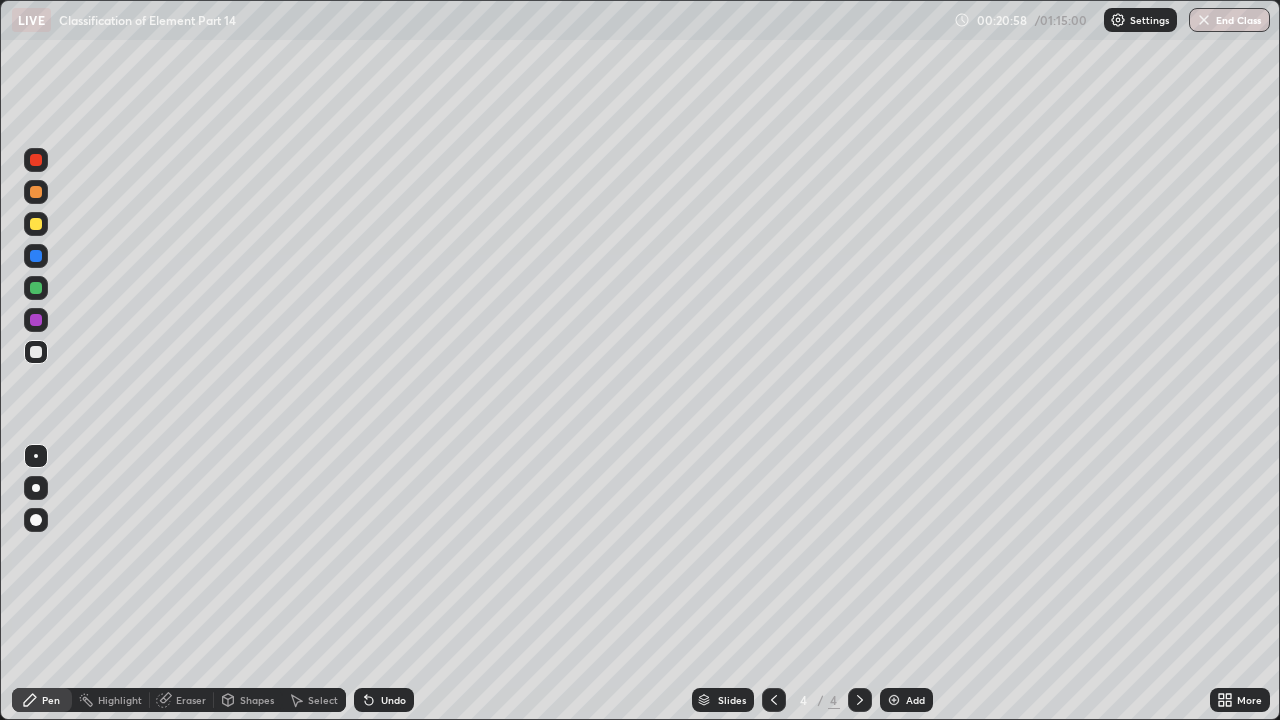 click at bounding box center (894, 700) 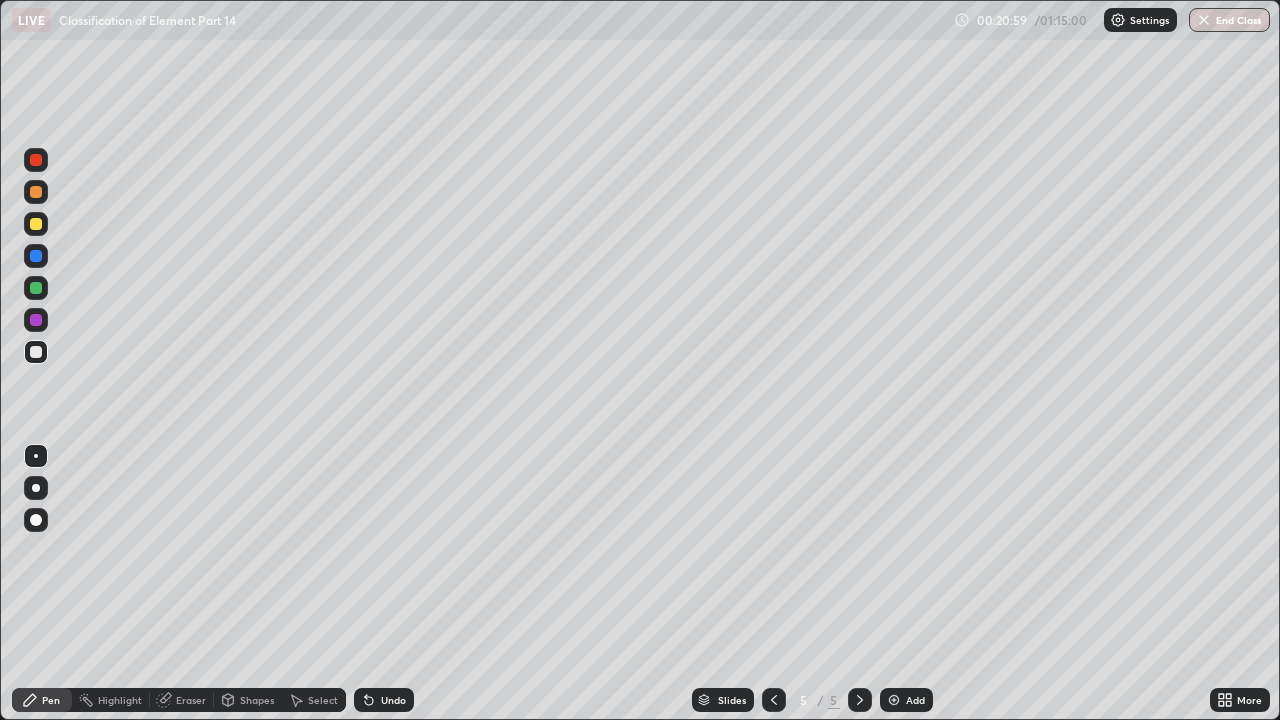 click at bounding box center (36, 224) 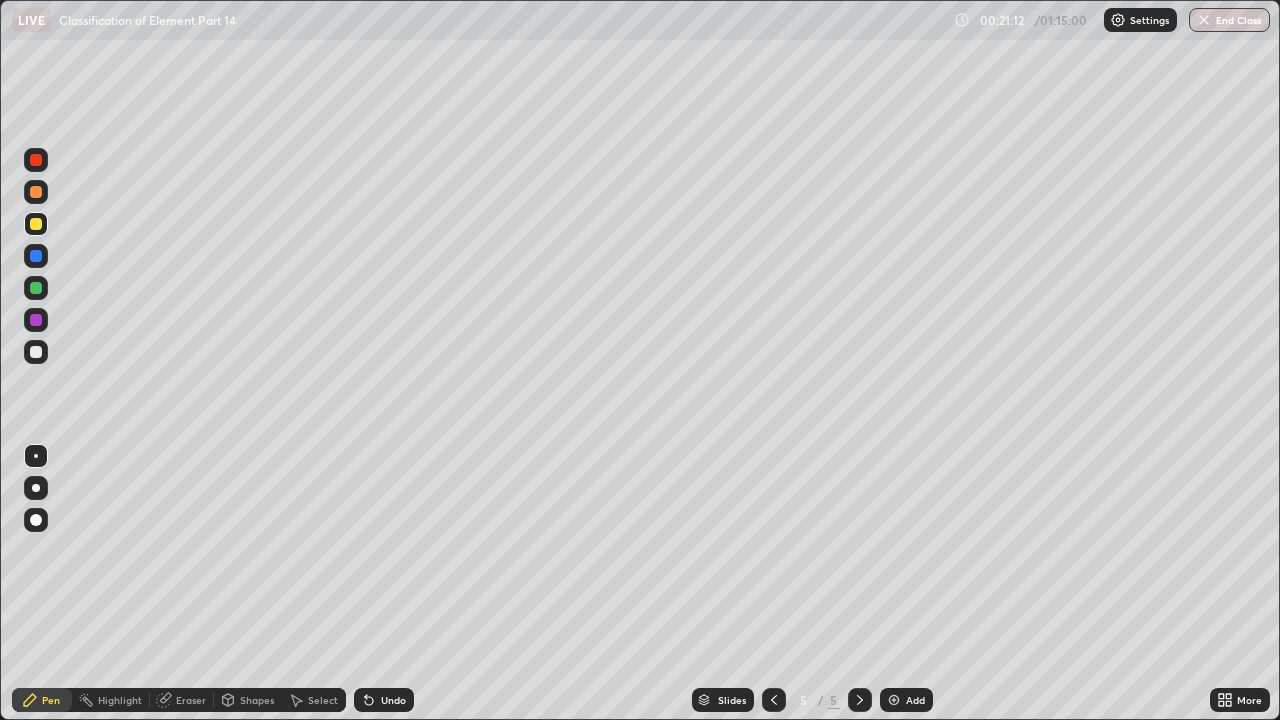 click on "Undo" at bounding box center (393, 700) 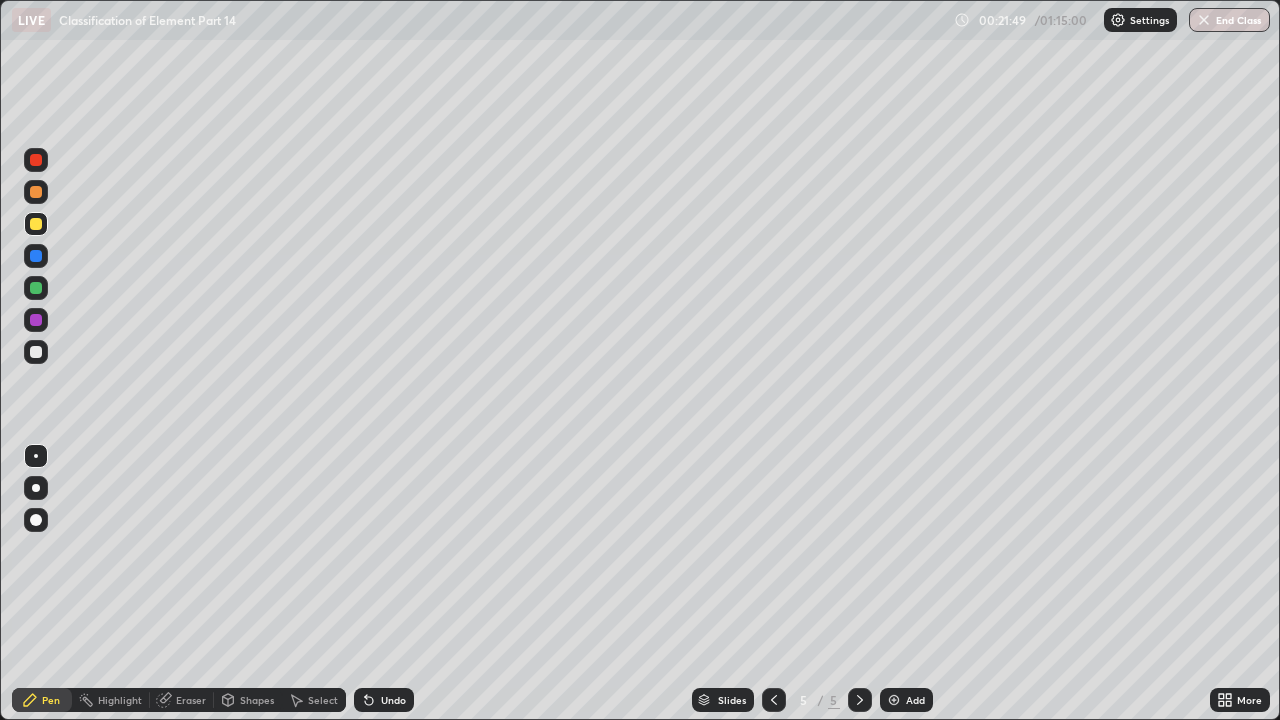 click at bounding box center (36, 320) 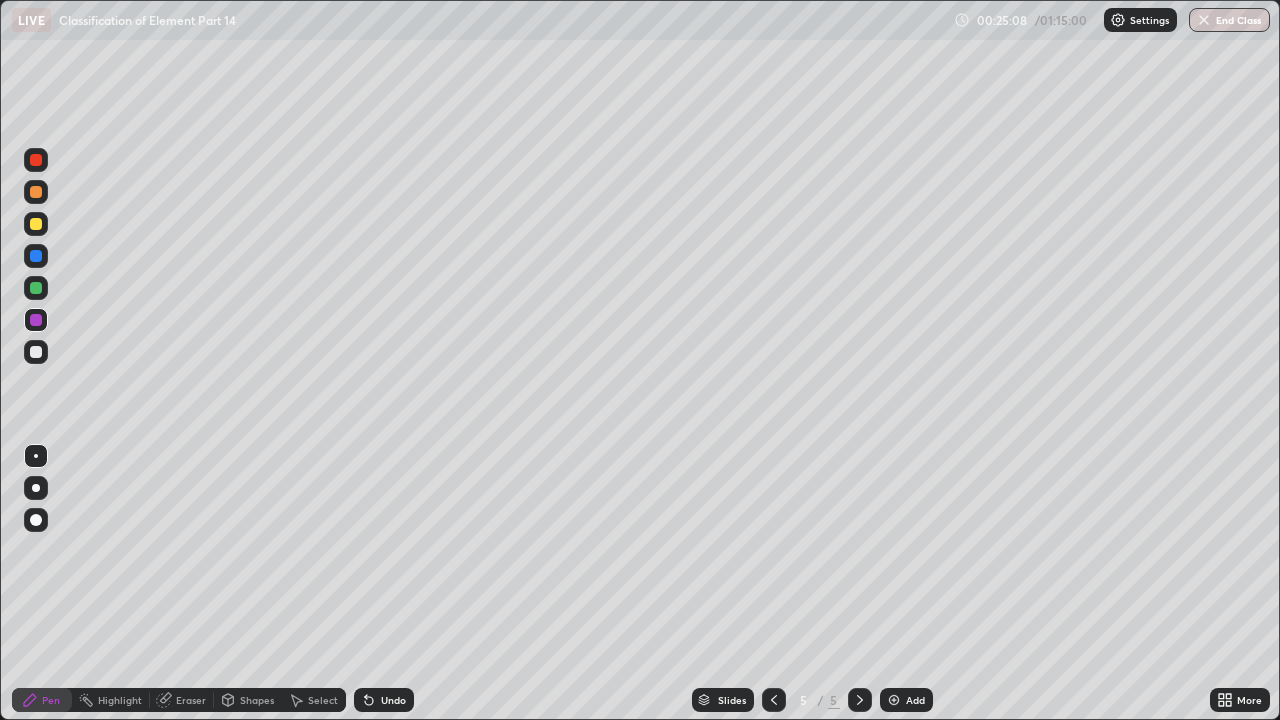 click on "Add" at bounding box center (915, 700) 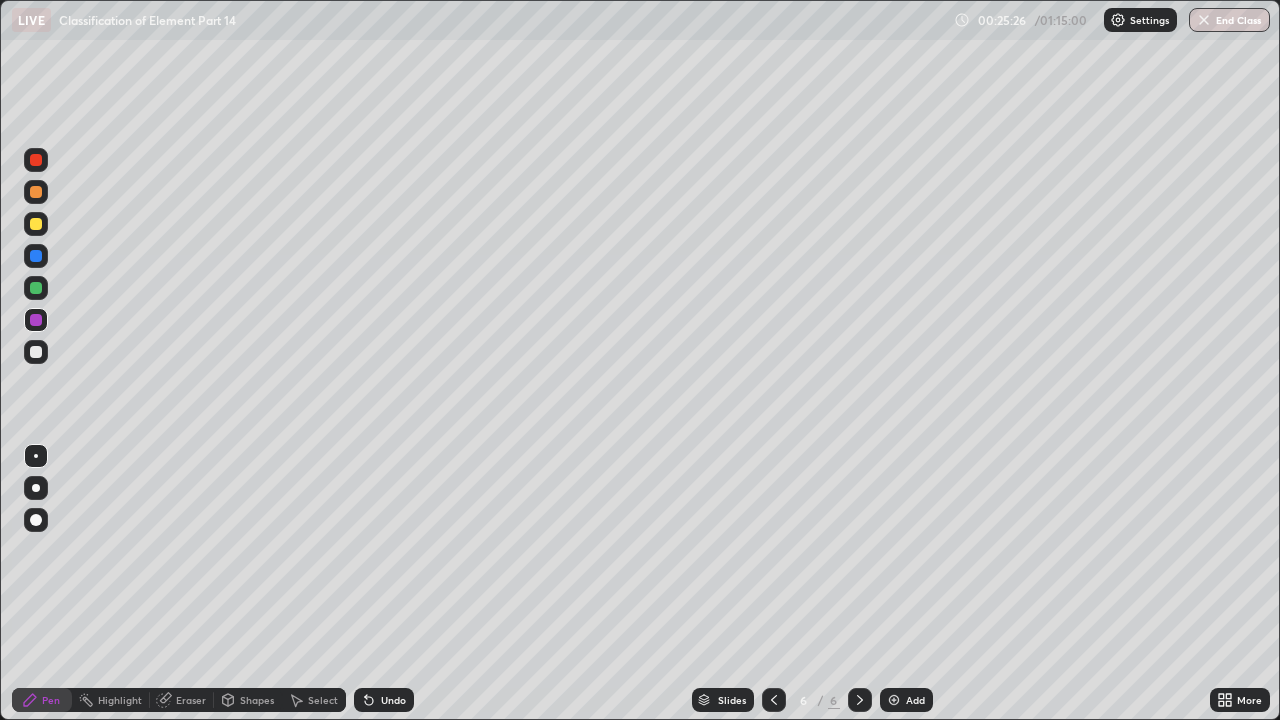click at bounding box center (36, 192) 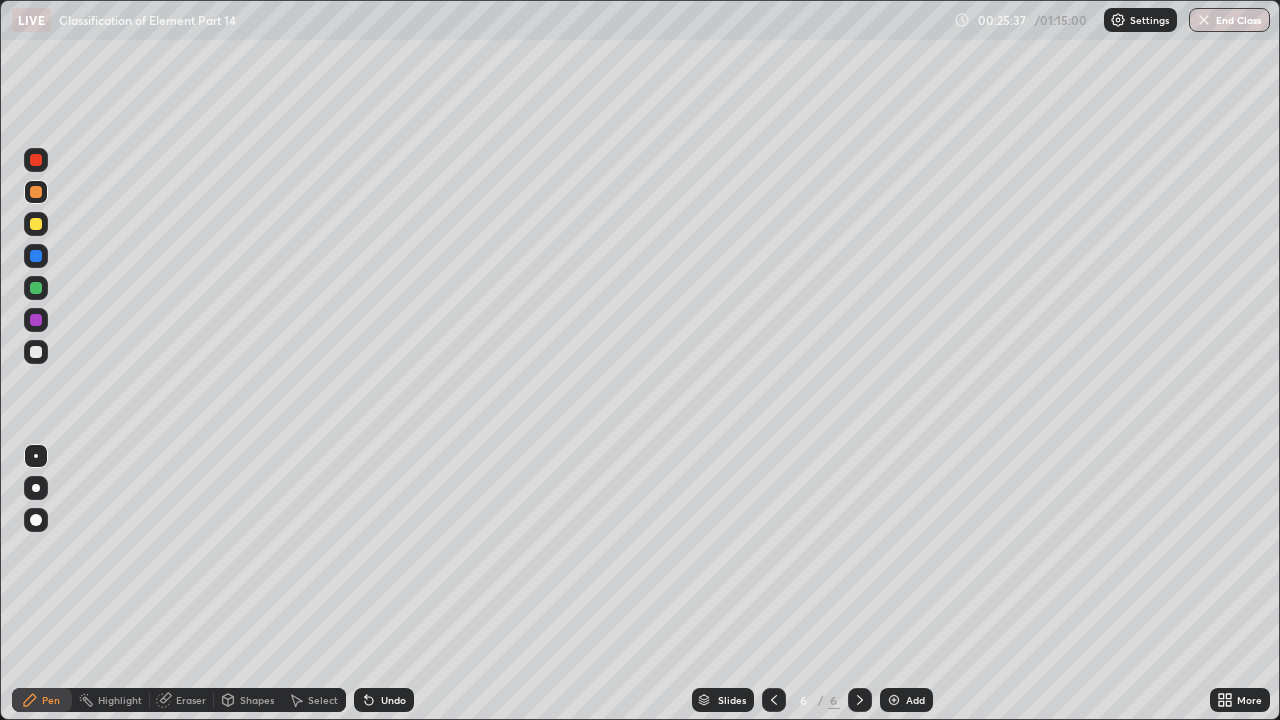 click at bounding box center (36, 352) 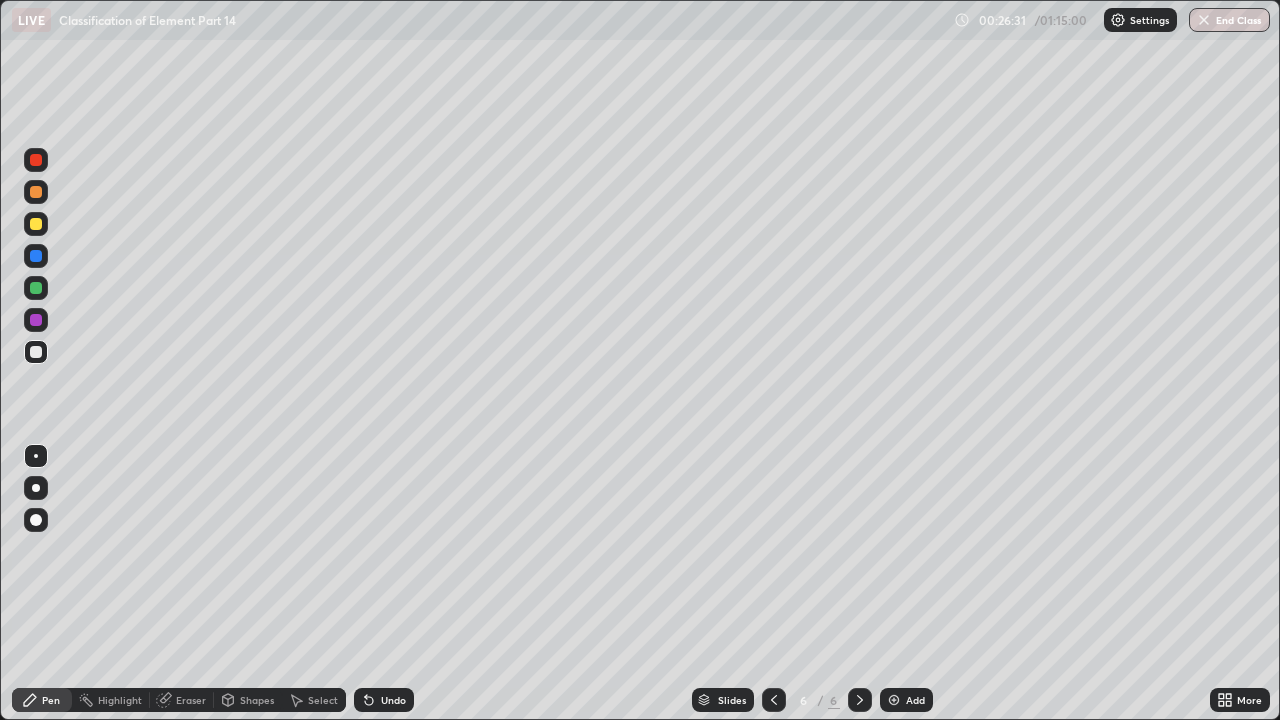 click at bounding box center (36, 224) 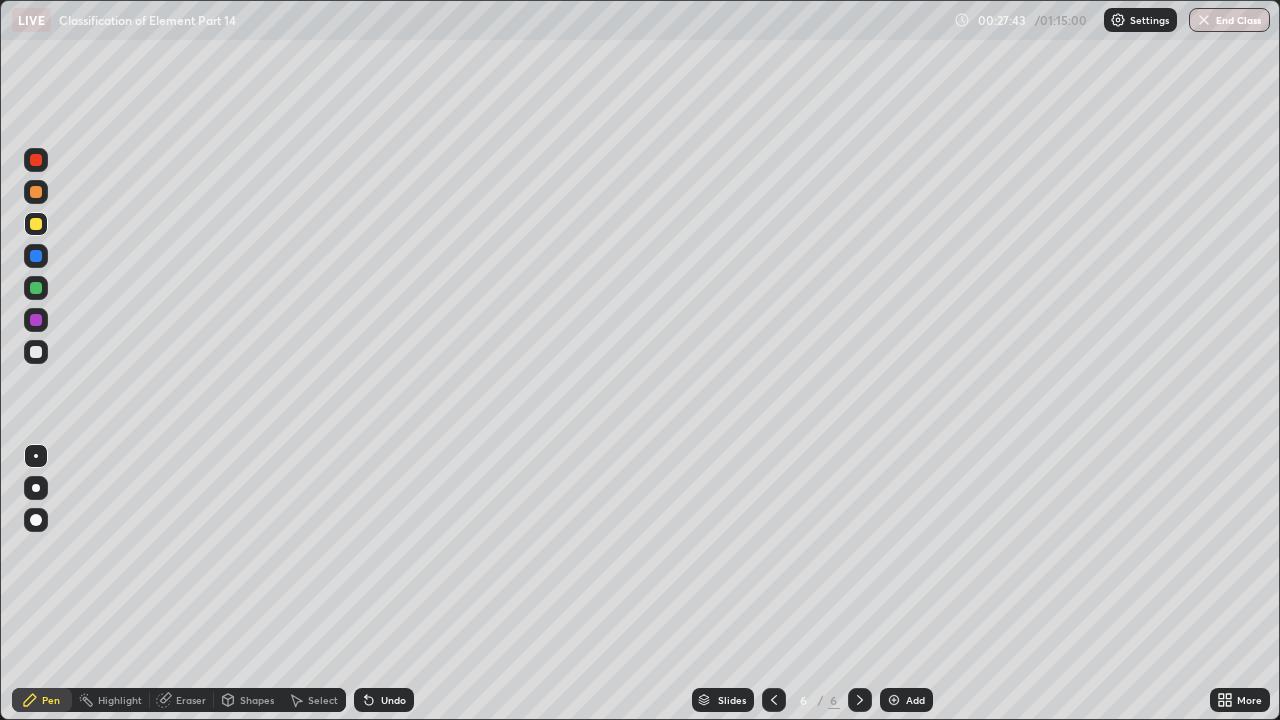 click on "Undo" at bounding box center (393, 700) 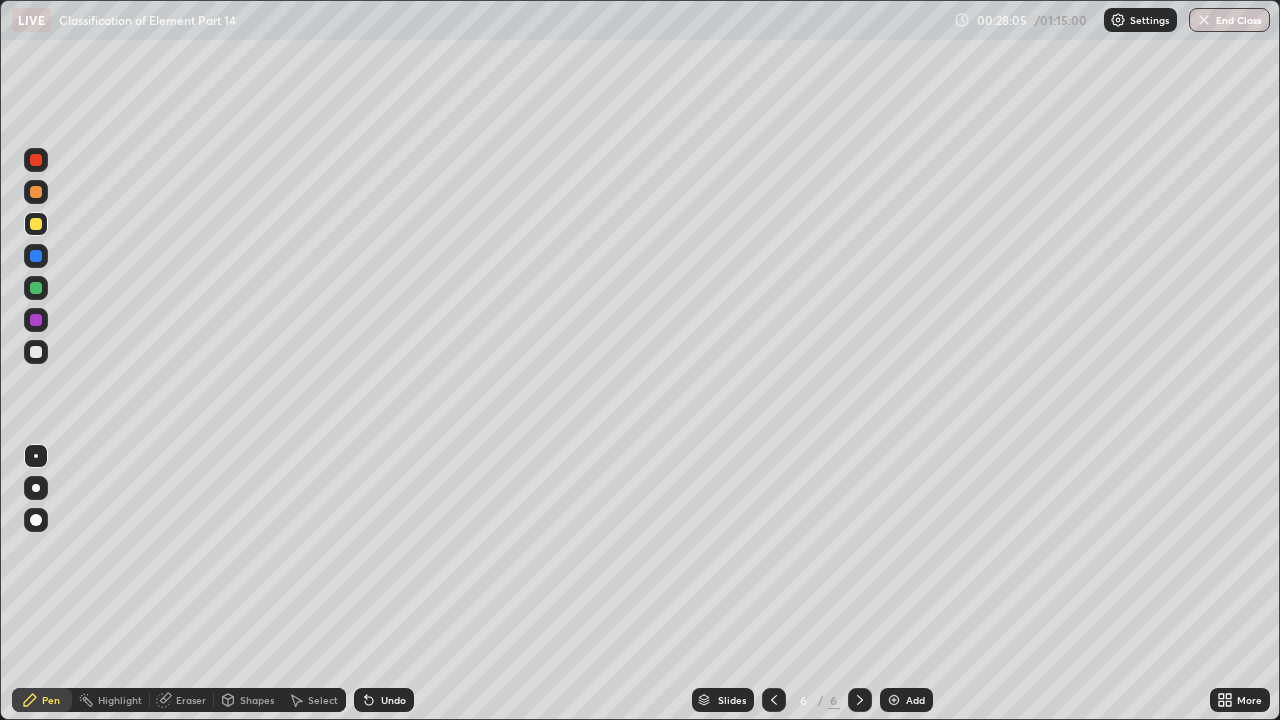 click on "Undo" at bounding box center (393, 700) 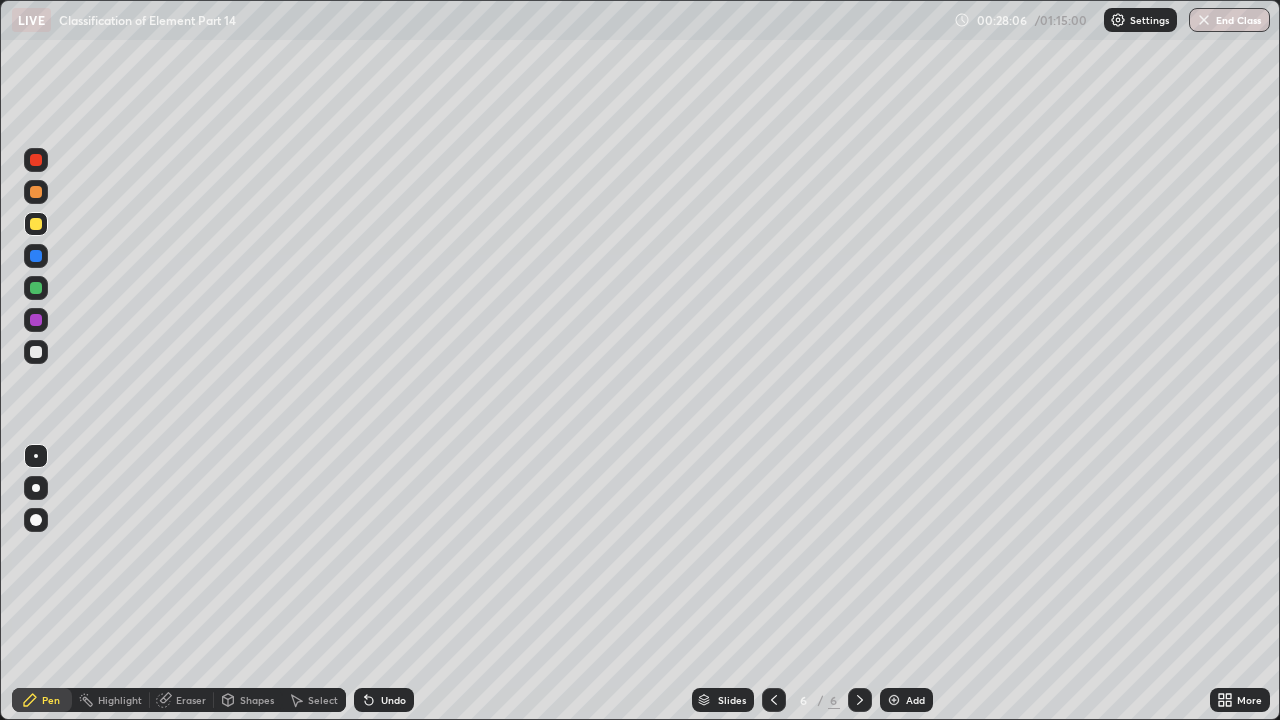click on "Undo" at bounding box center (393, 700) 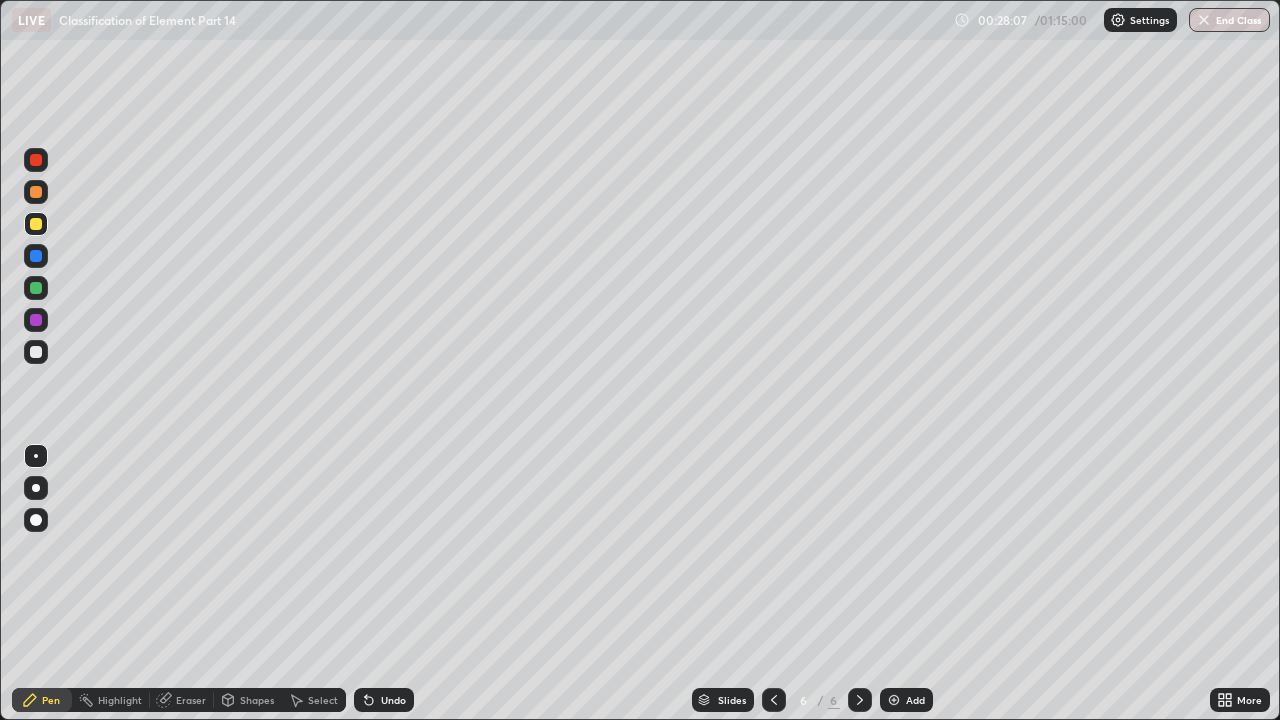 click on "Undo" at bounding box center [393, 700] 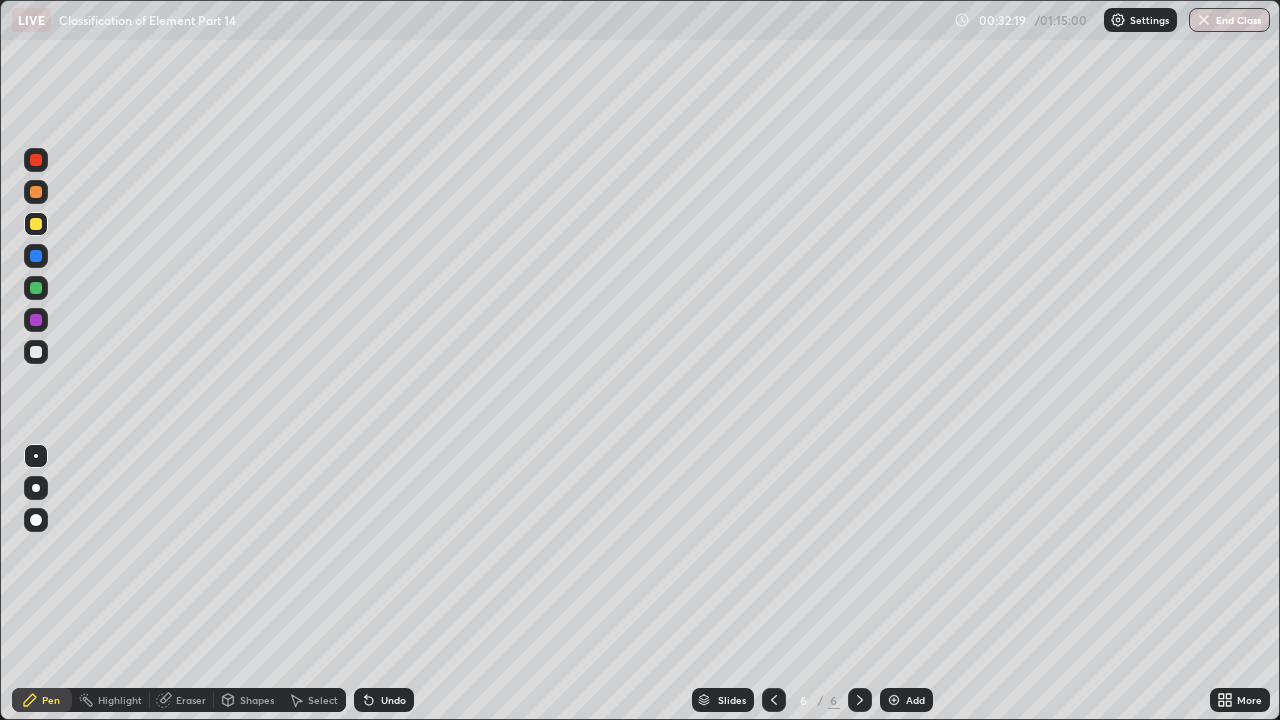 click at bounding box center [894, 700] 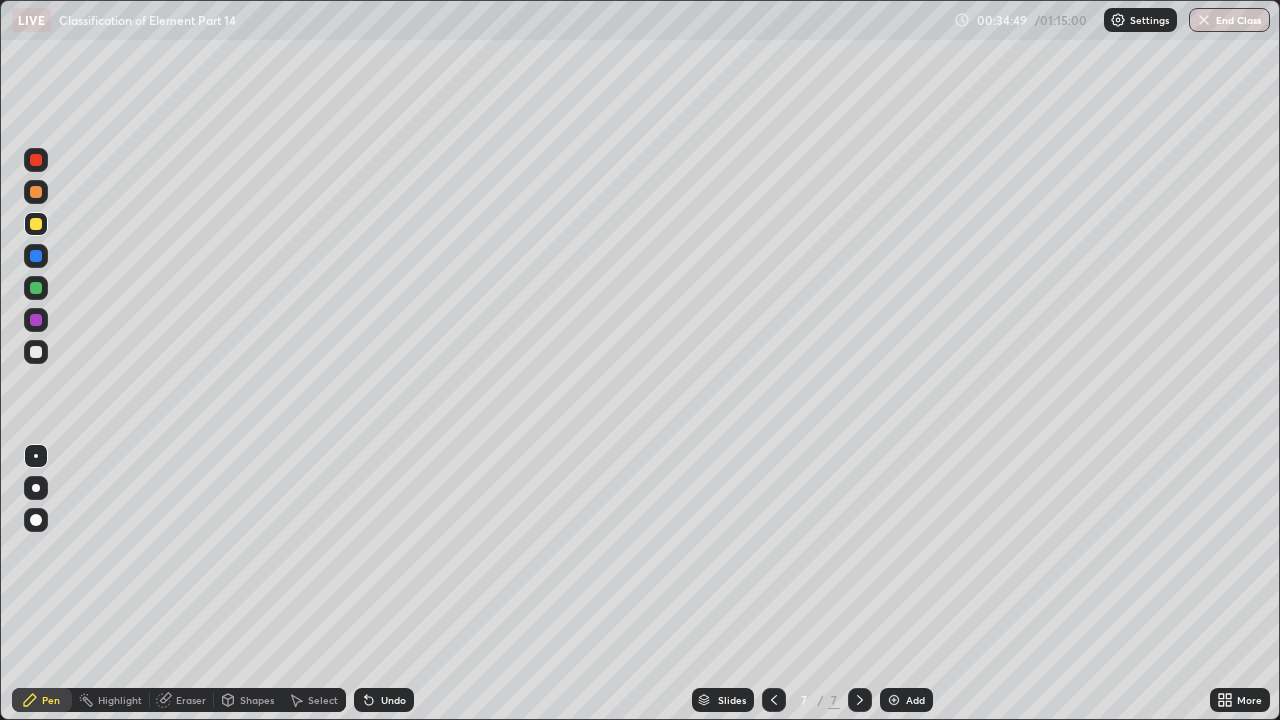click at bounding box center (36, 352) 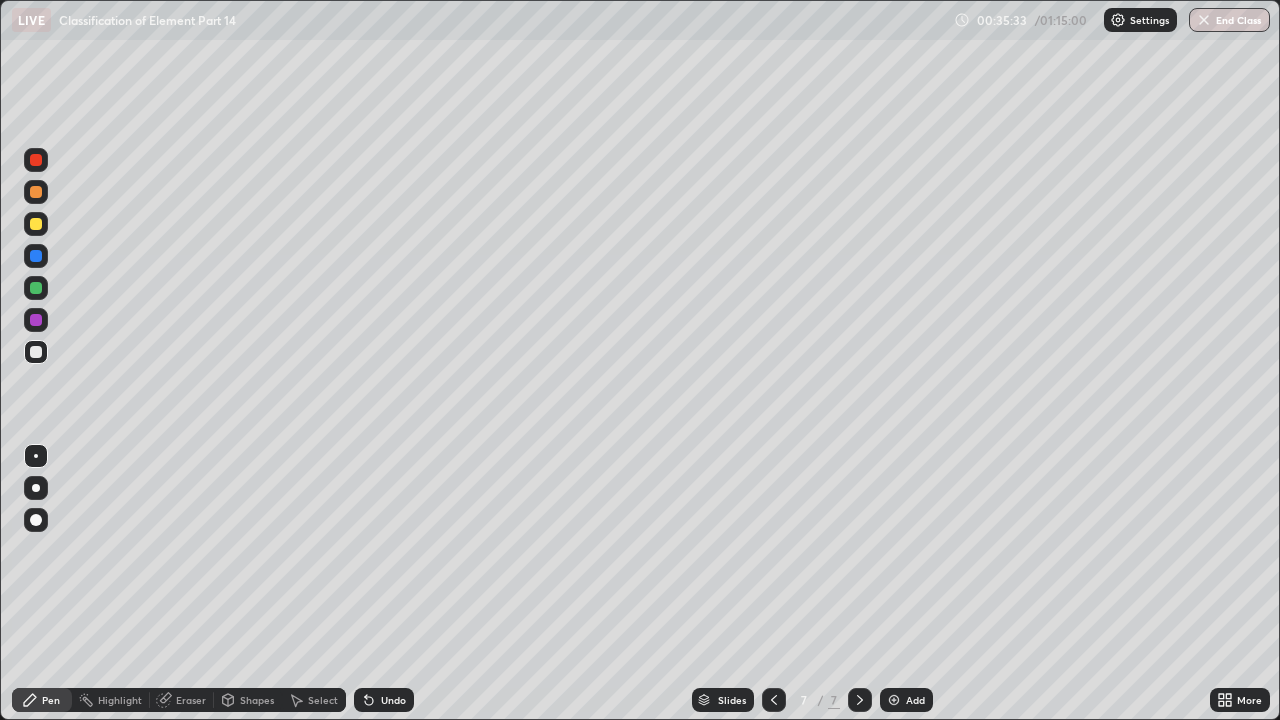 click on "Undo" at bounding box center (393, 700) 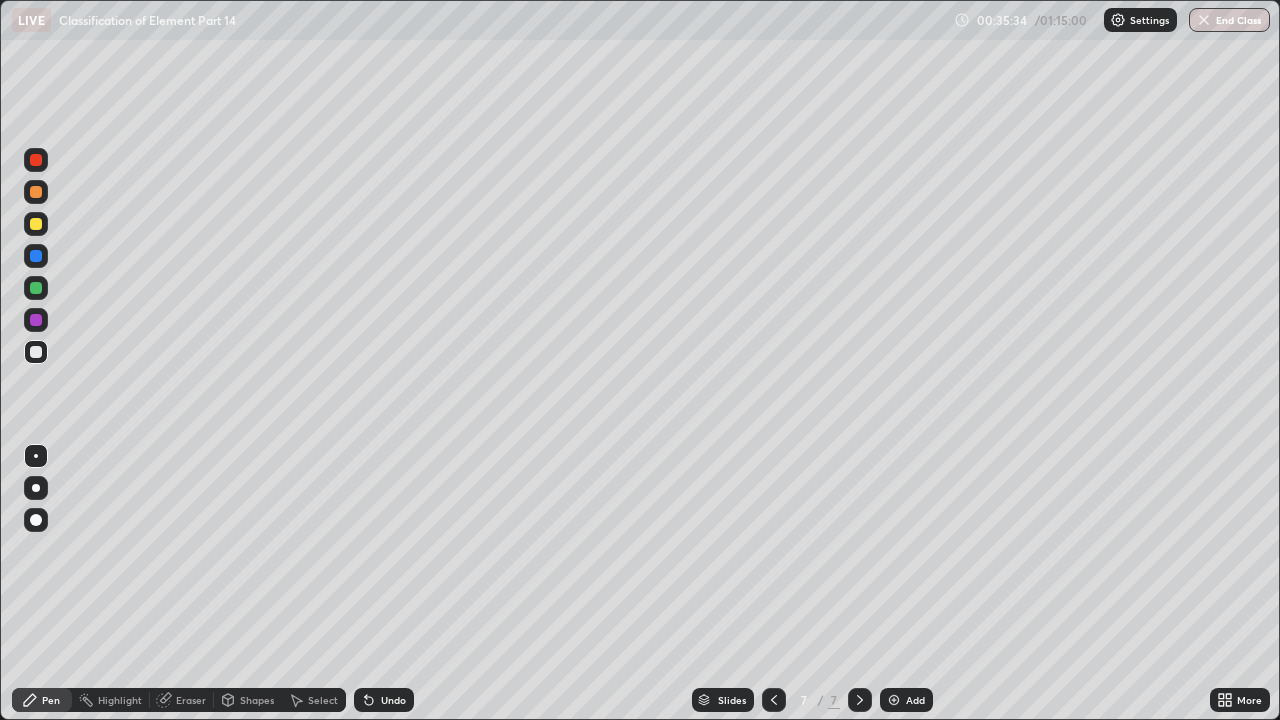 click on "Undo" at bounding box center (384, 700) 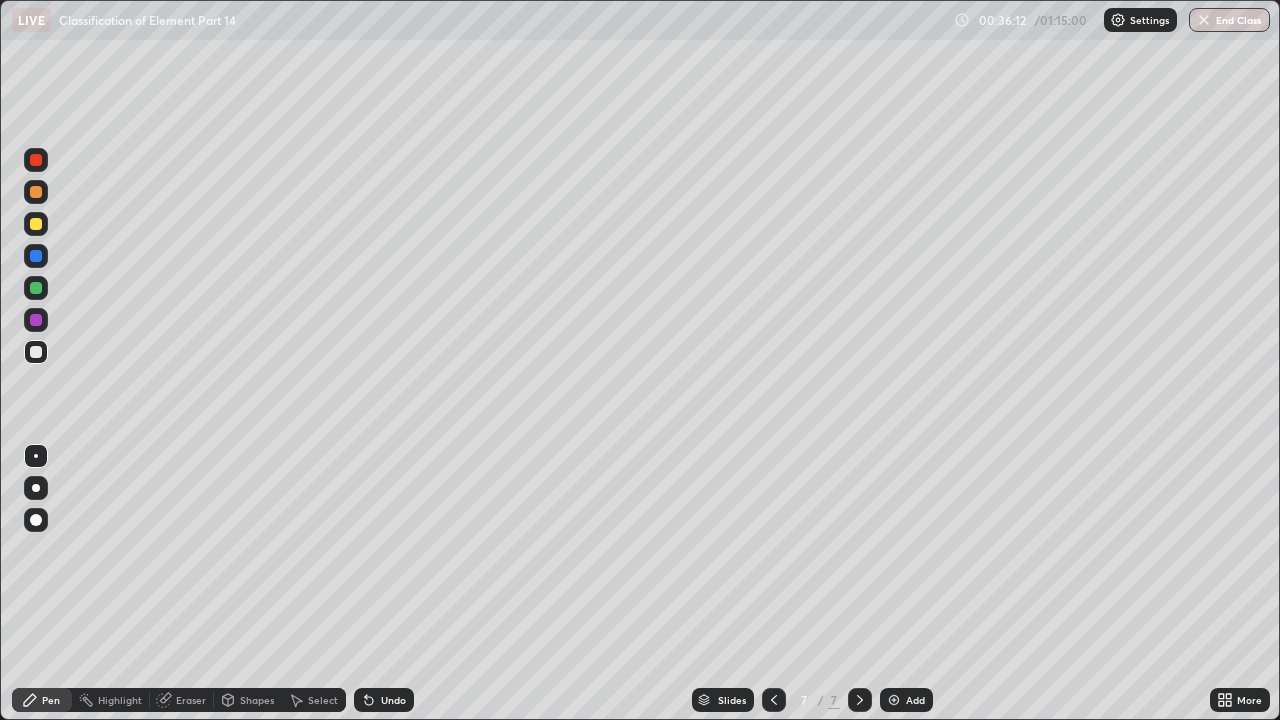 click on "Undo" at bounding box center [393, 700] 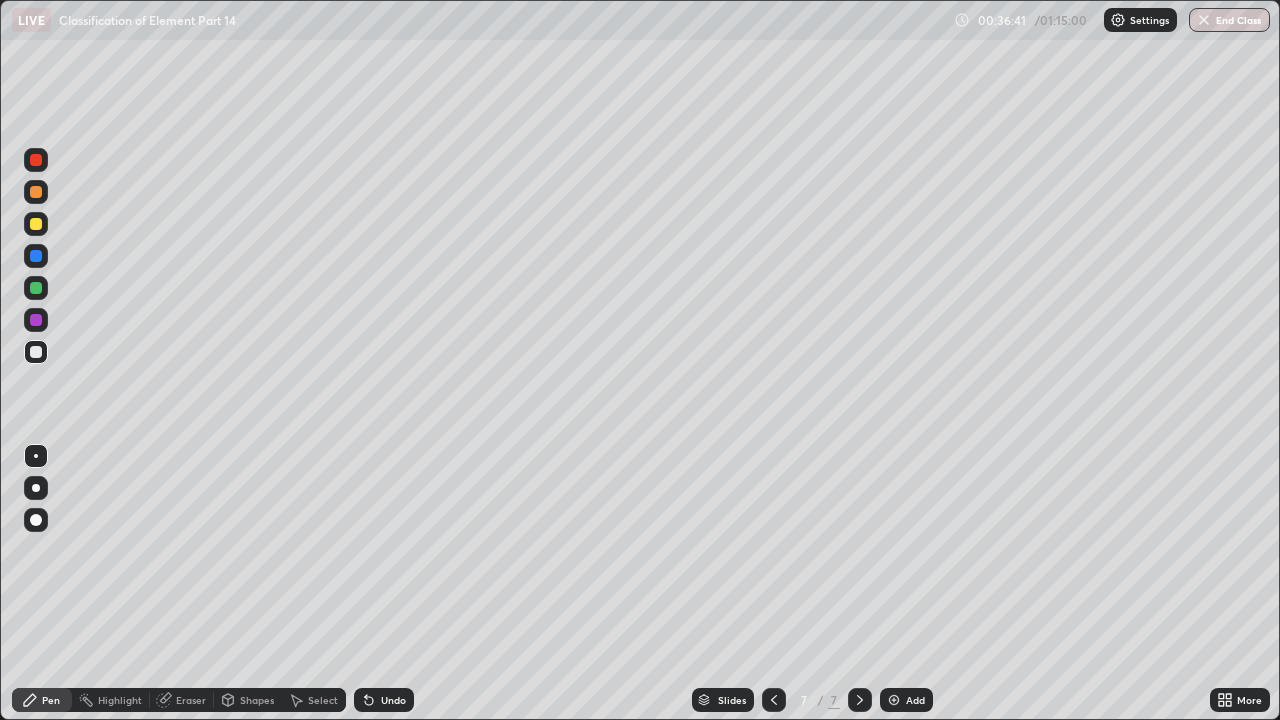 click at bounding box center [36, 320] 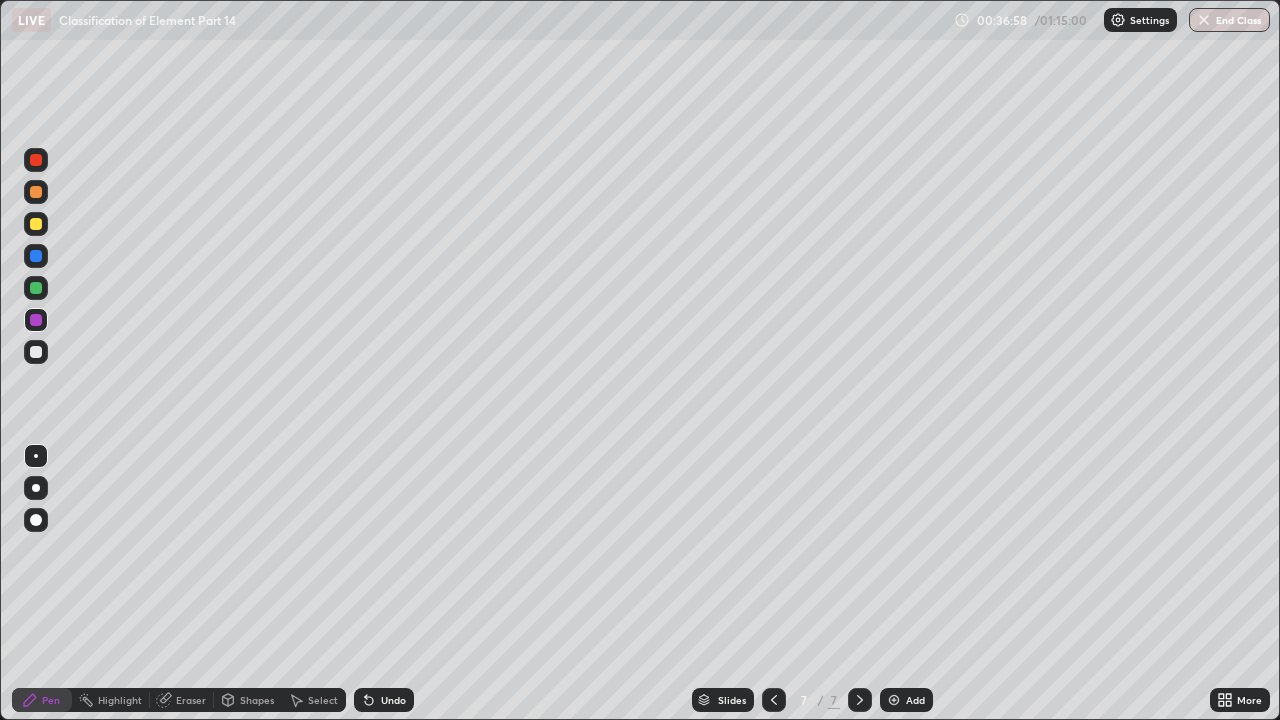 click on "Undo" at bounding box center [384, 700] 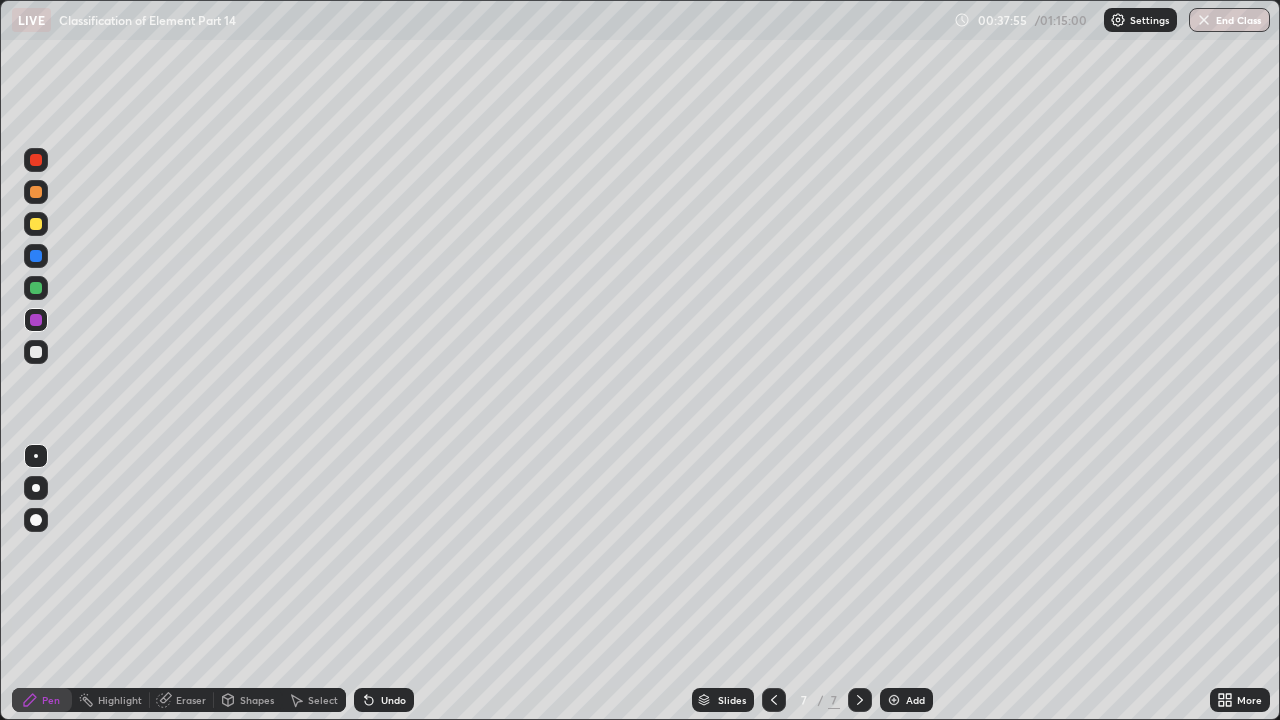 click on "Undo" at bounding box center (384, 700) 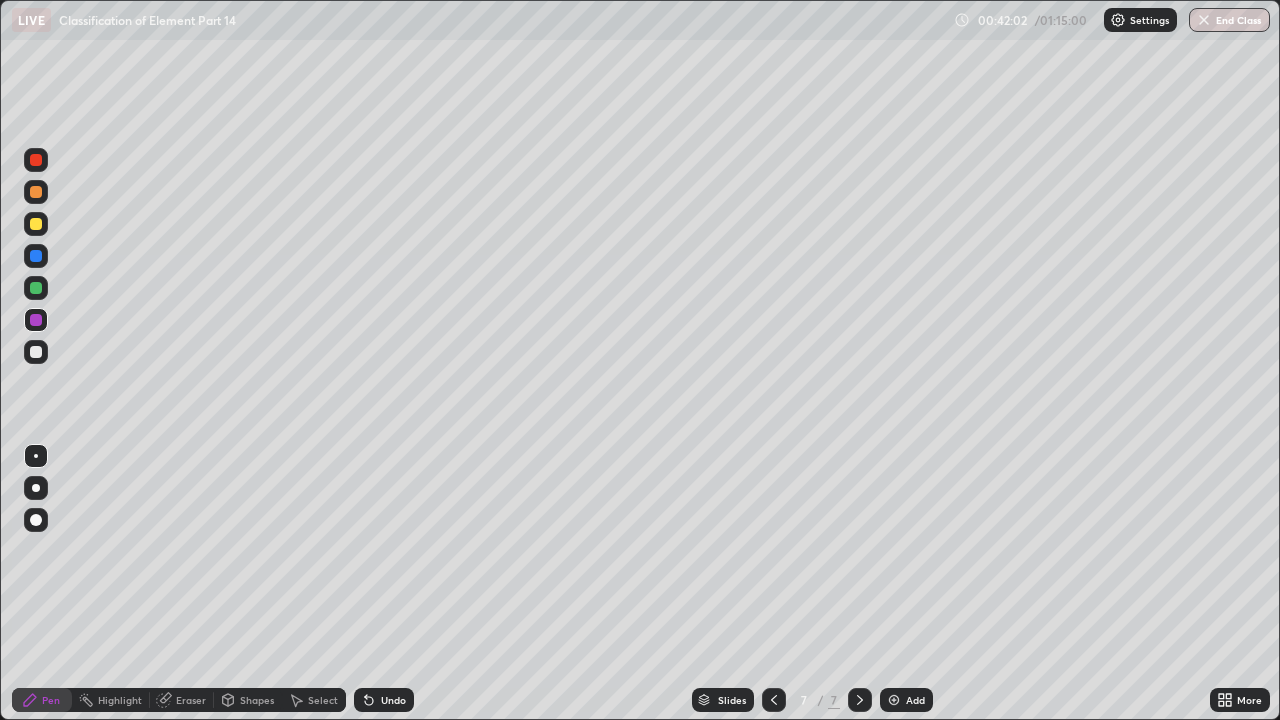 click 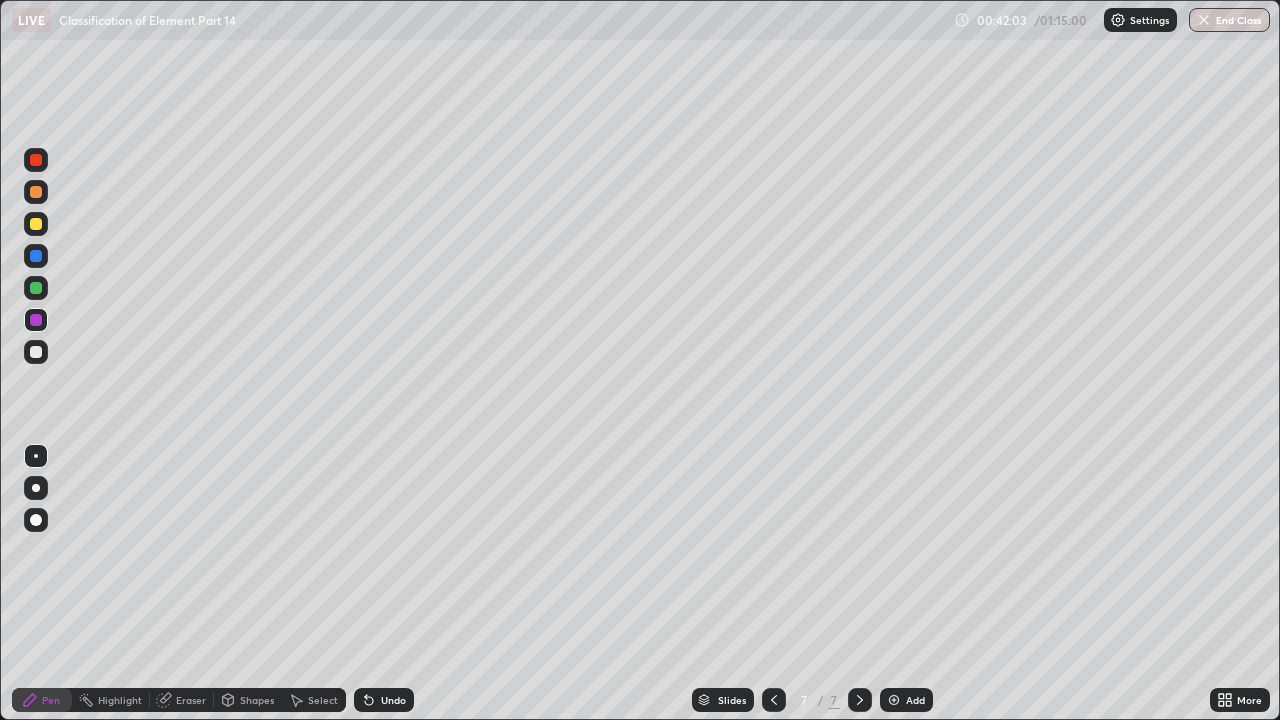 click 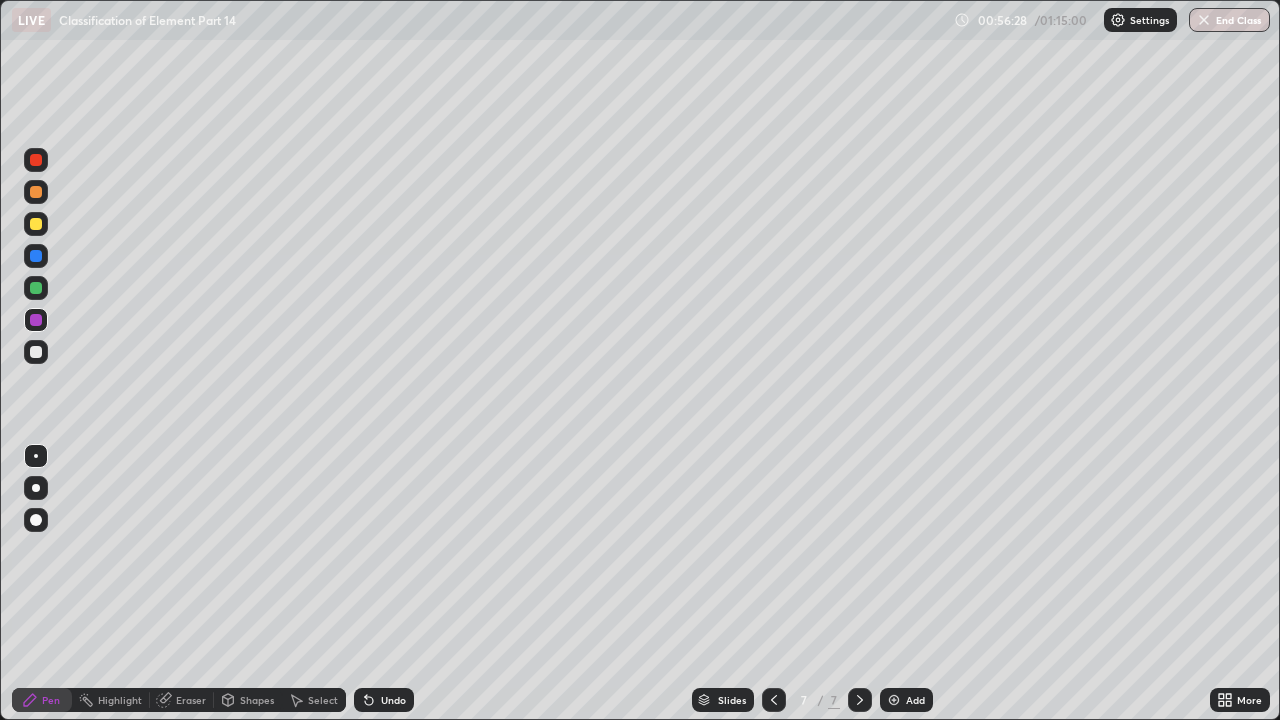 click at bounding box center (894, 700) 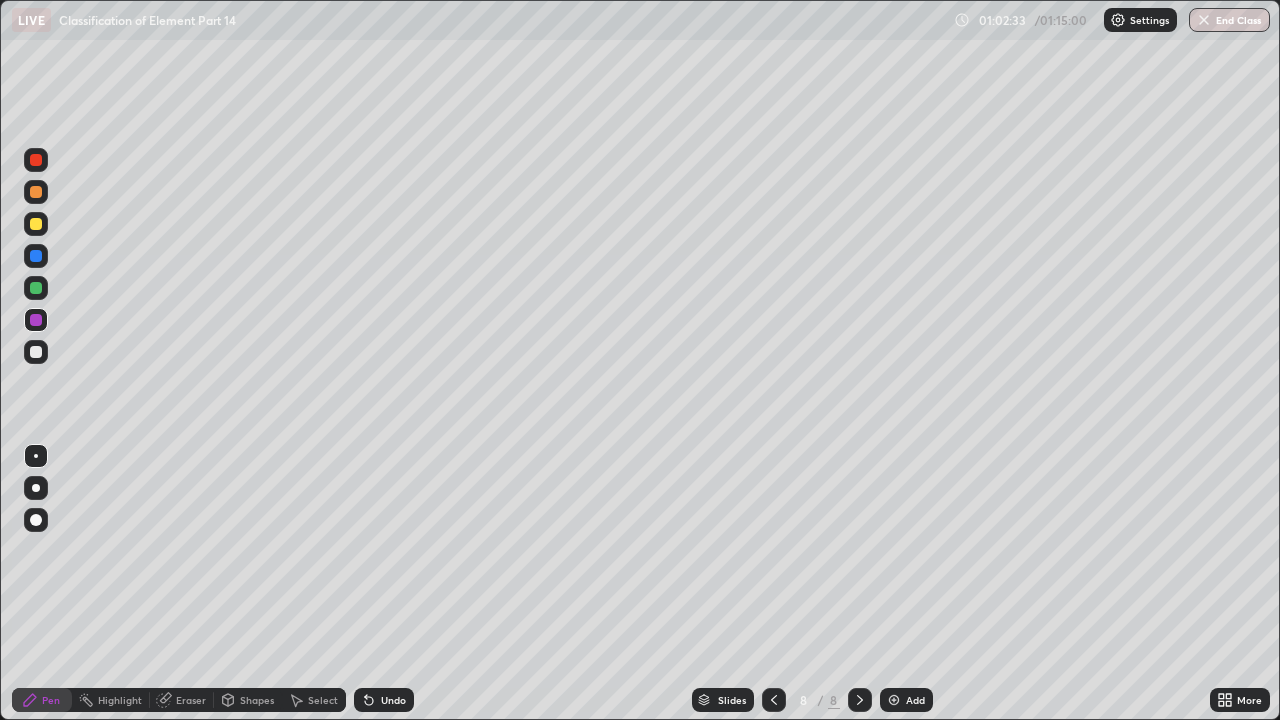 click at bounding box center (894, 700) 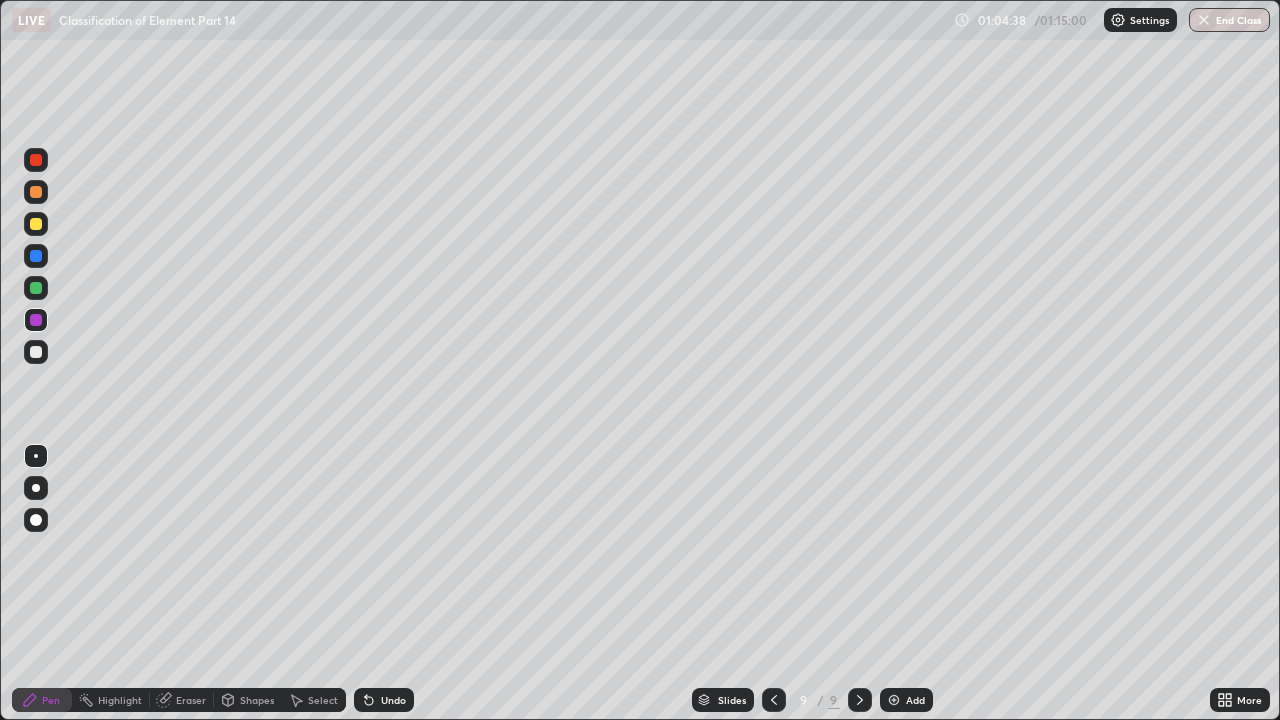 click on "Undo" at bounding box center (384, 700) 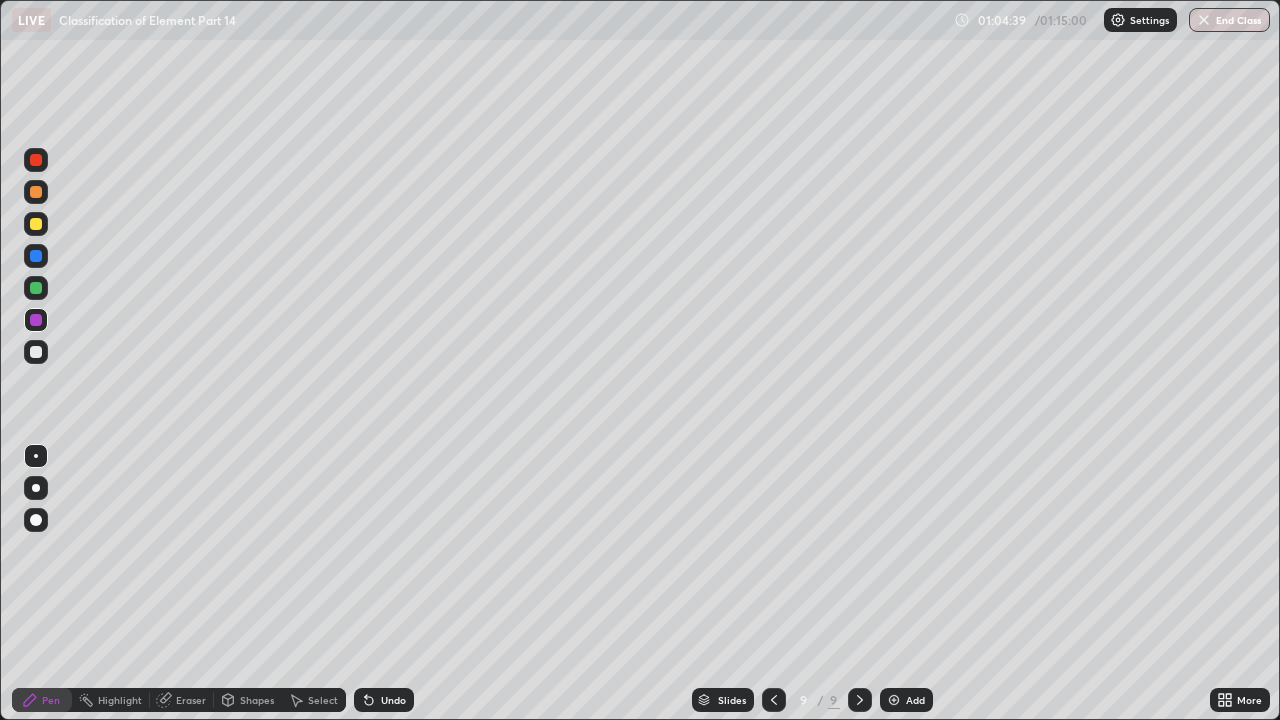 click on "Undo" at bounding box center [393, 700] 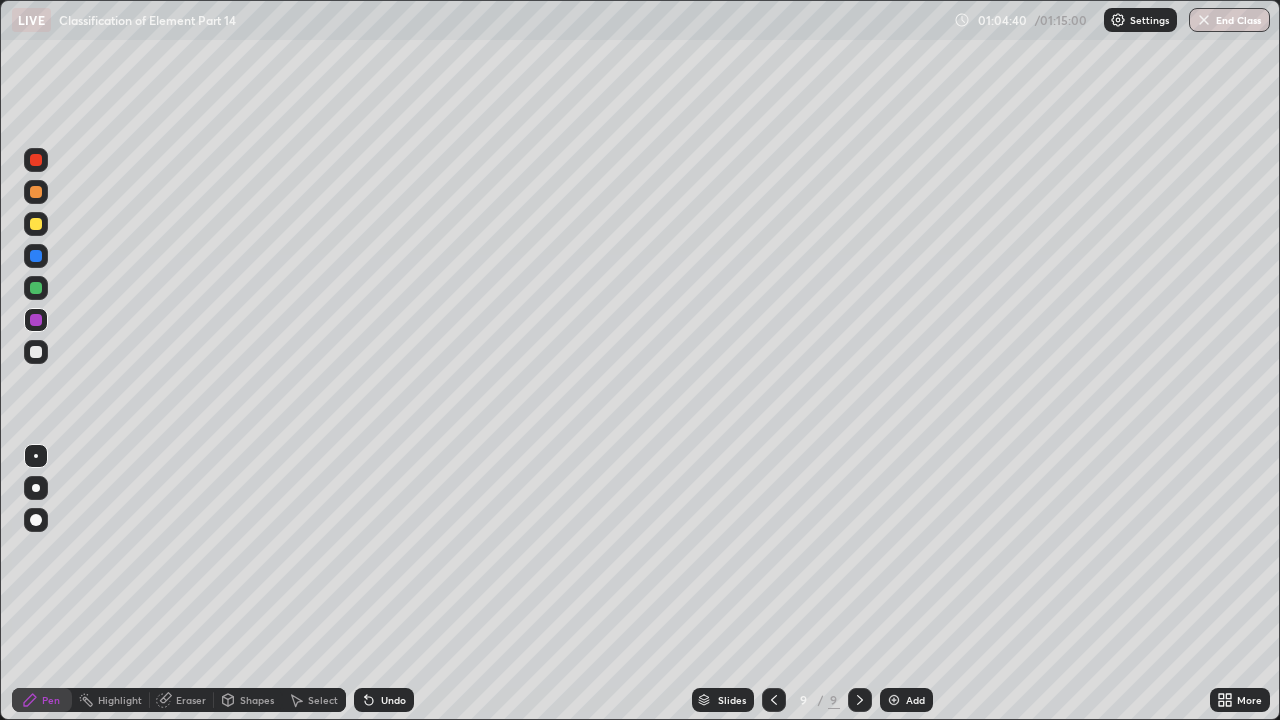 click on "Undo" at bounding box center (393, 700) 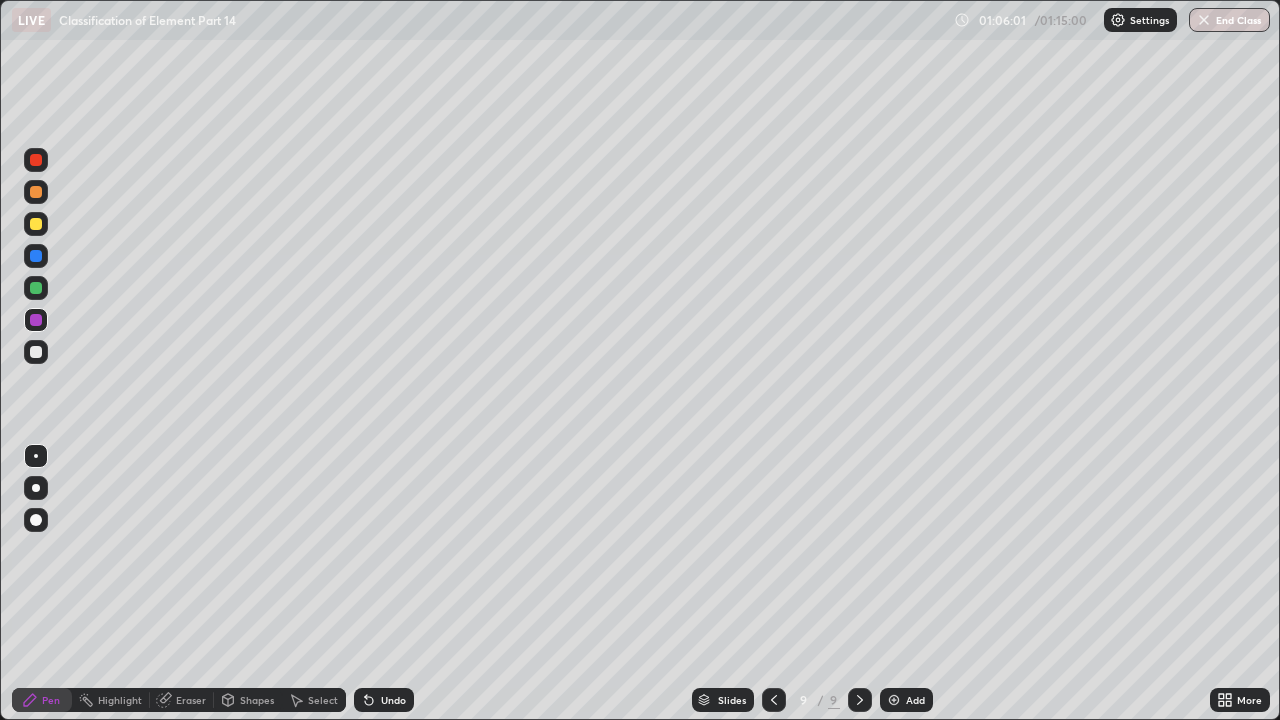 click at bounding box center [36, 288] 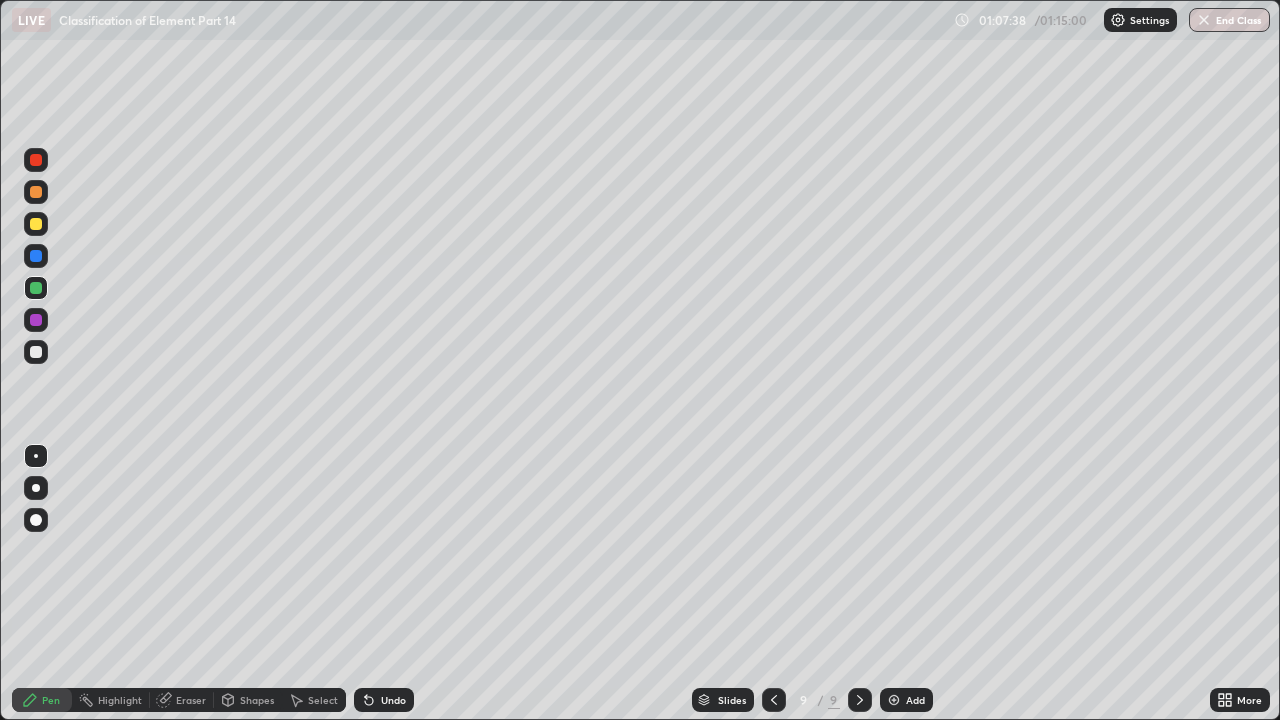 click on "Undo" at bounding box center (384, 700) 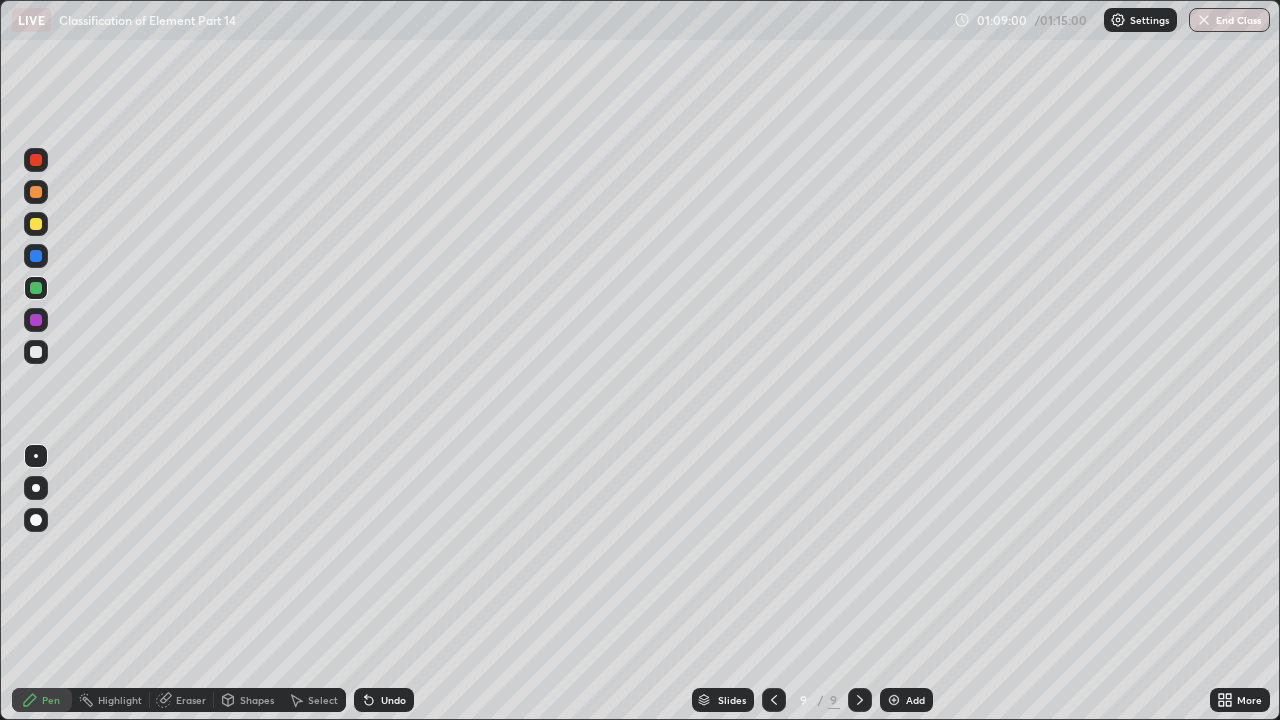 click on "End Class" at bounding box center (1229, 20) 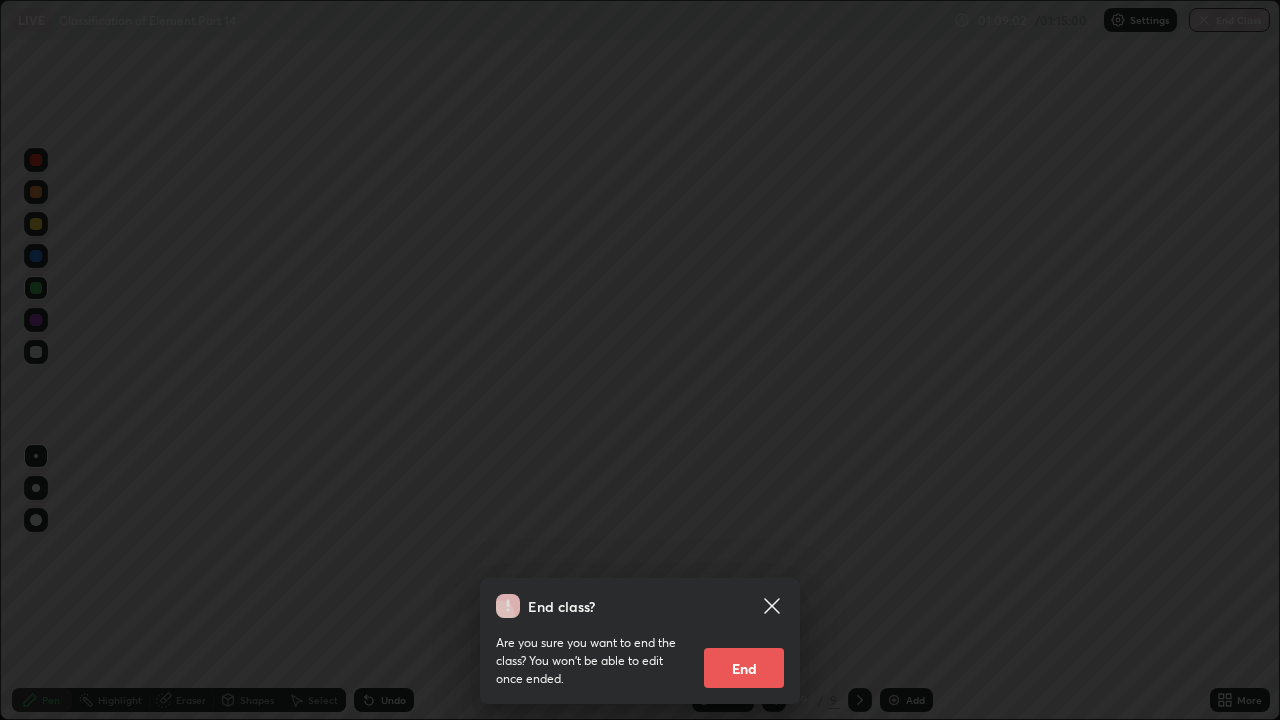 click on "End" at bounding box center [744, 668] 